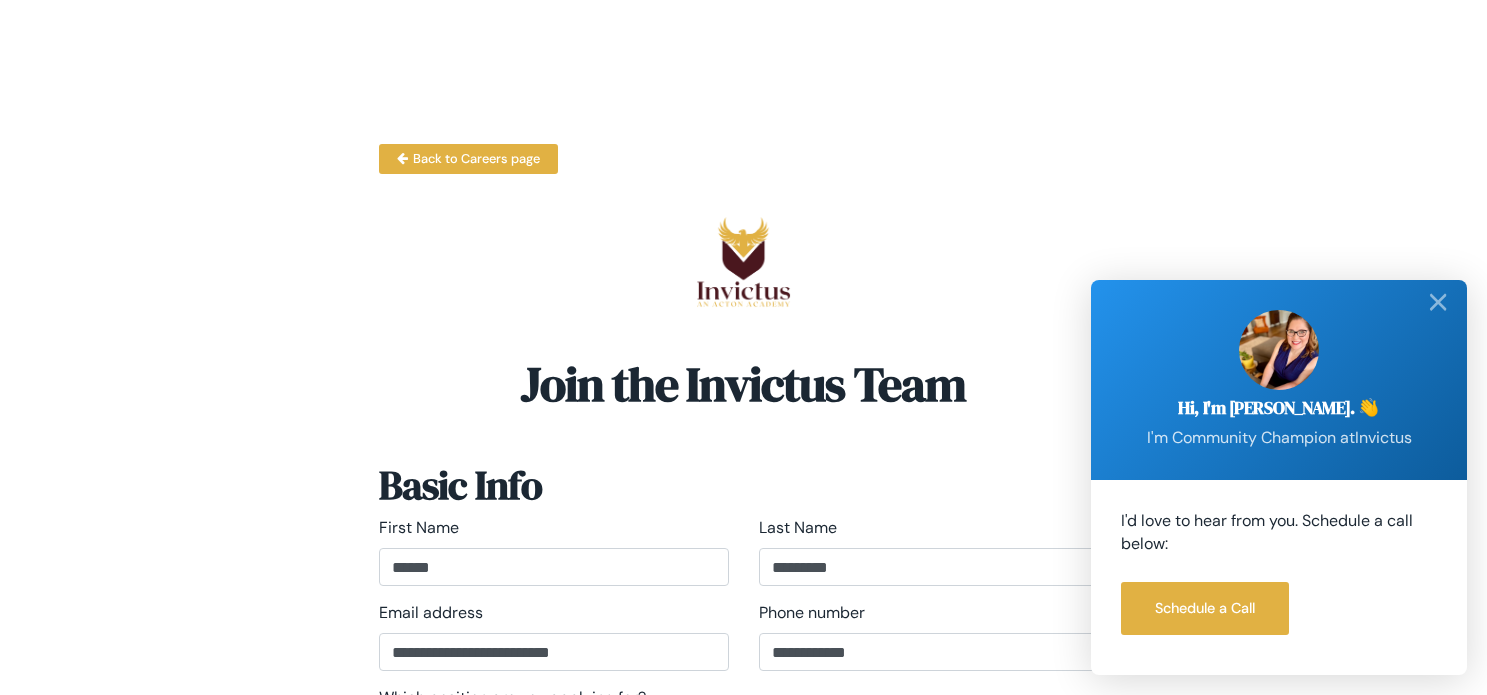 select on "*" 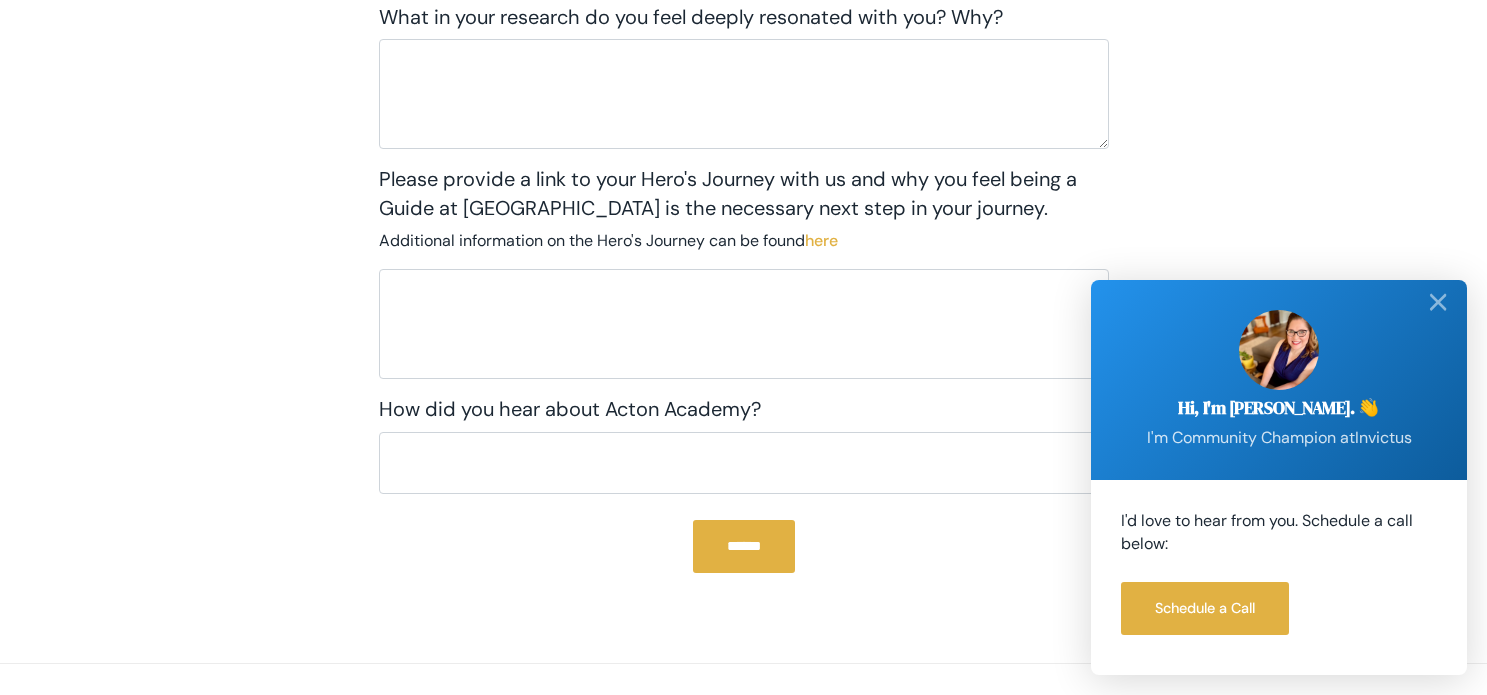 scroll, scrollTop: 96, scrollLeft: 0, axis: vertical 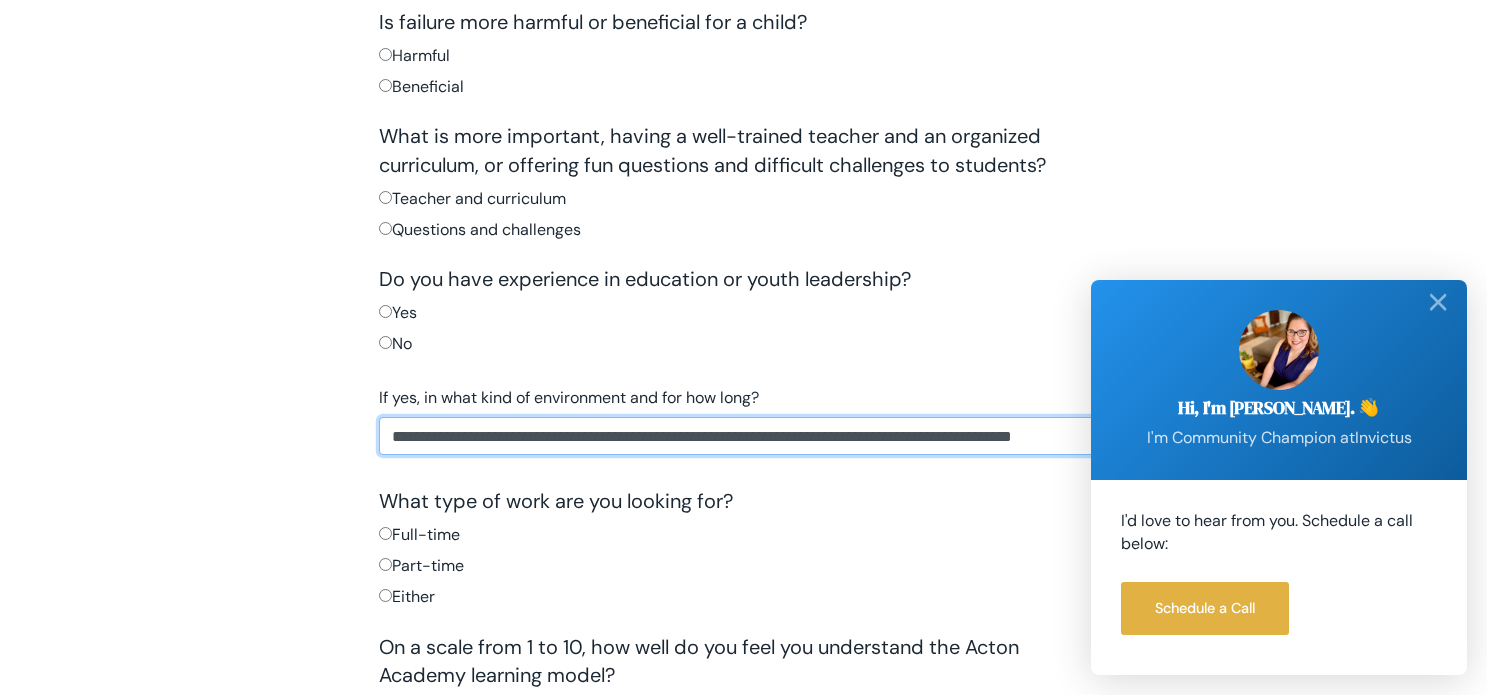 drag, startPoint x: 389, startPoint y: 440, endPoint x: 1243, endPoint y: 453, distance: 854.09894 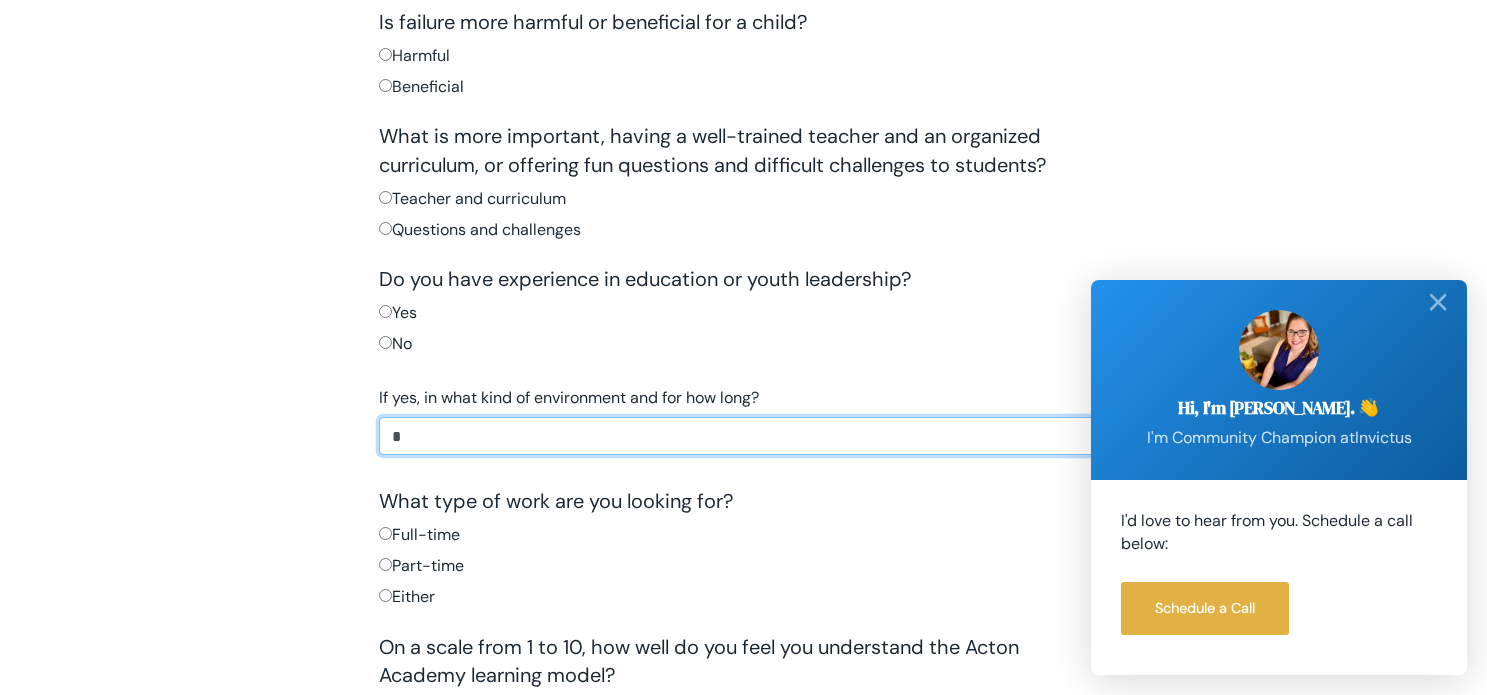 scroll, scrollTop: 0, scrollLeft: 0, axis: both 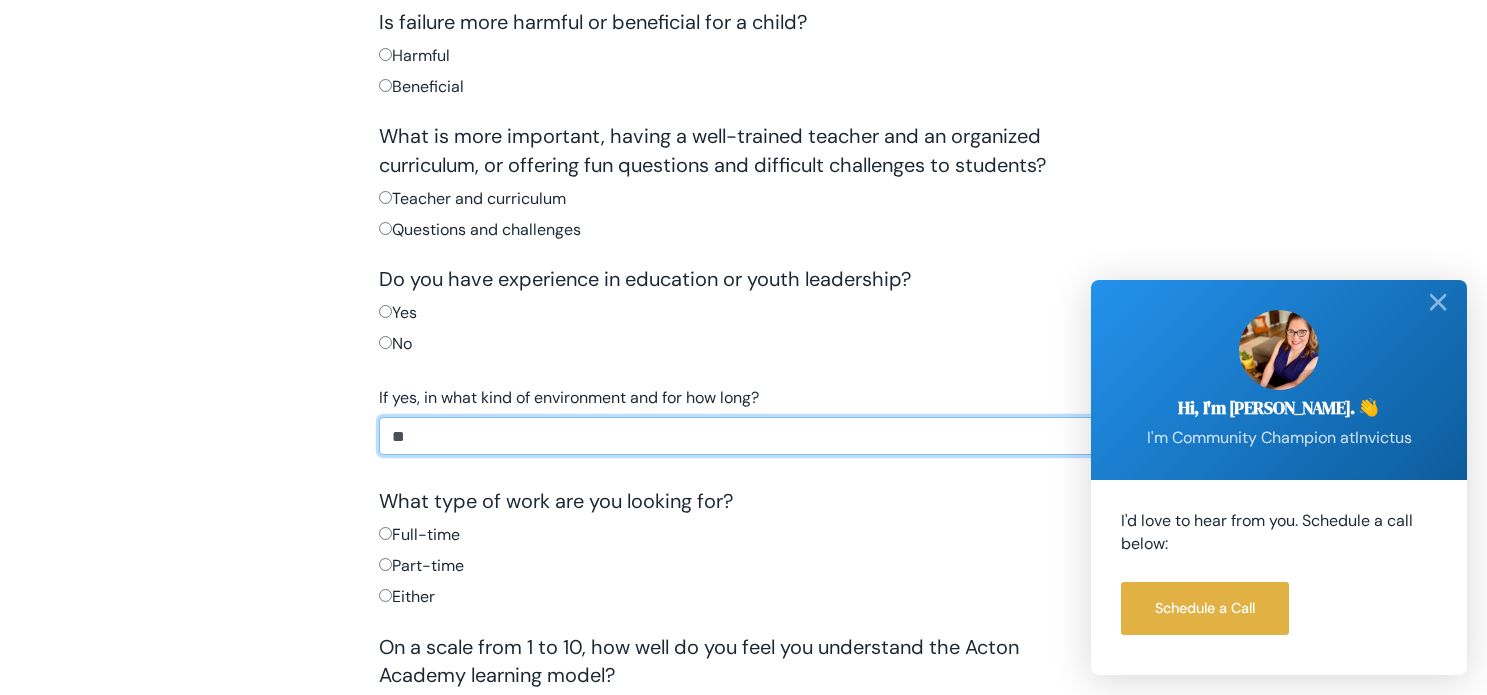 type on "*" 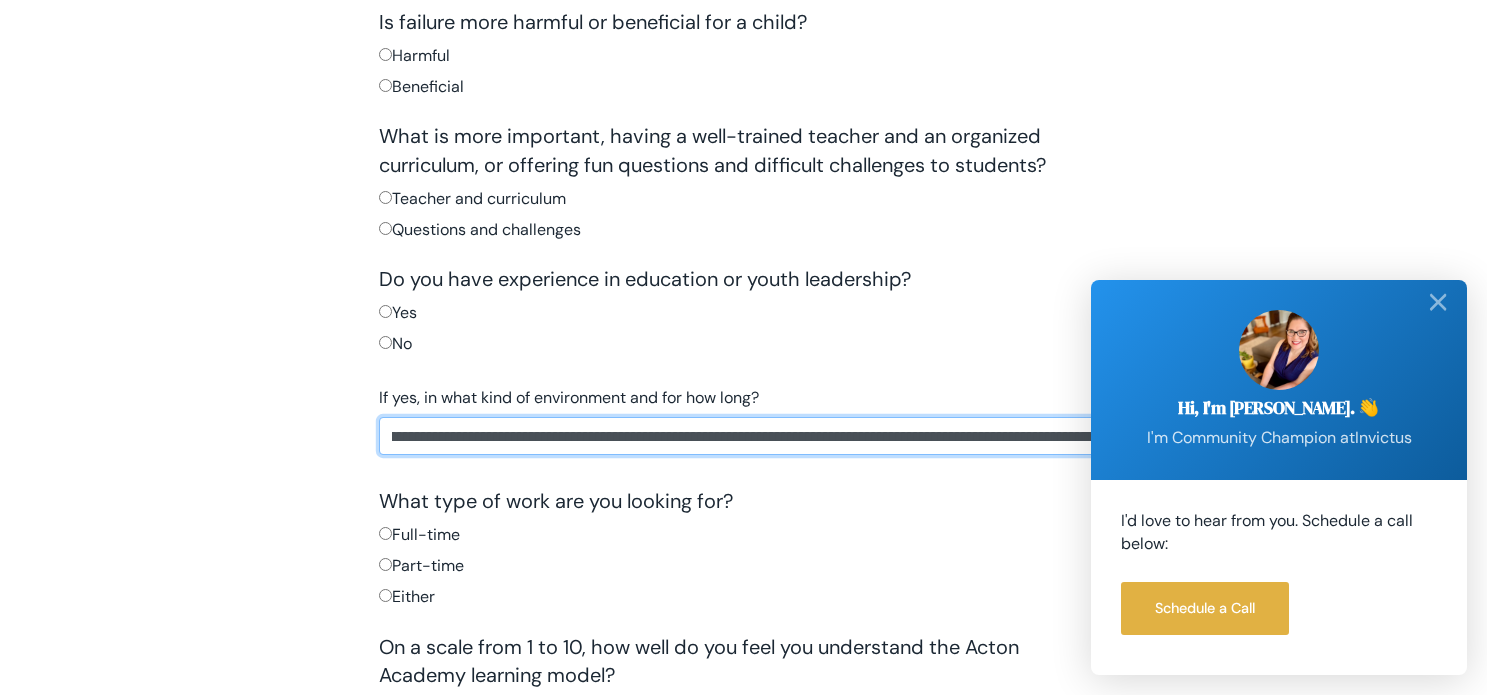 scroll, scrollTop: 0, scrollLeft: 464, axis: horizontal 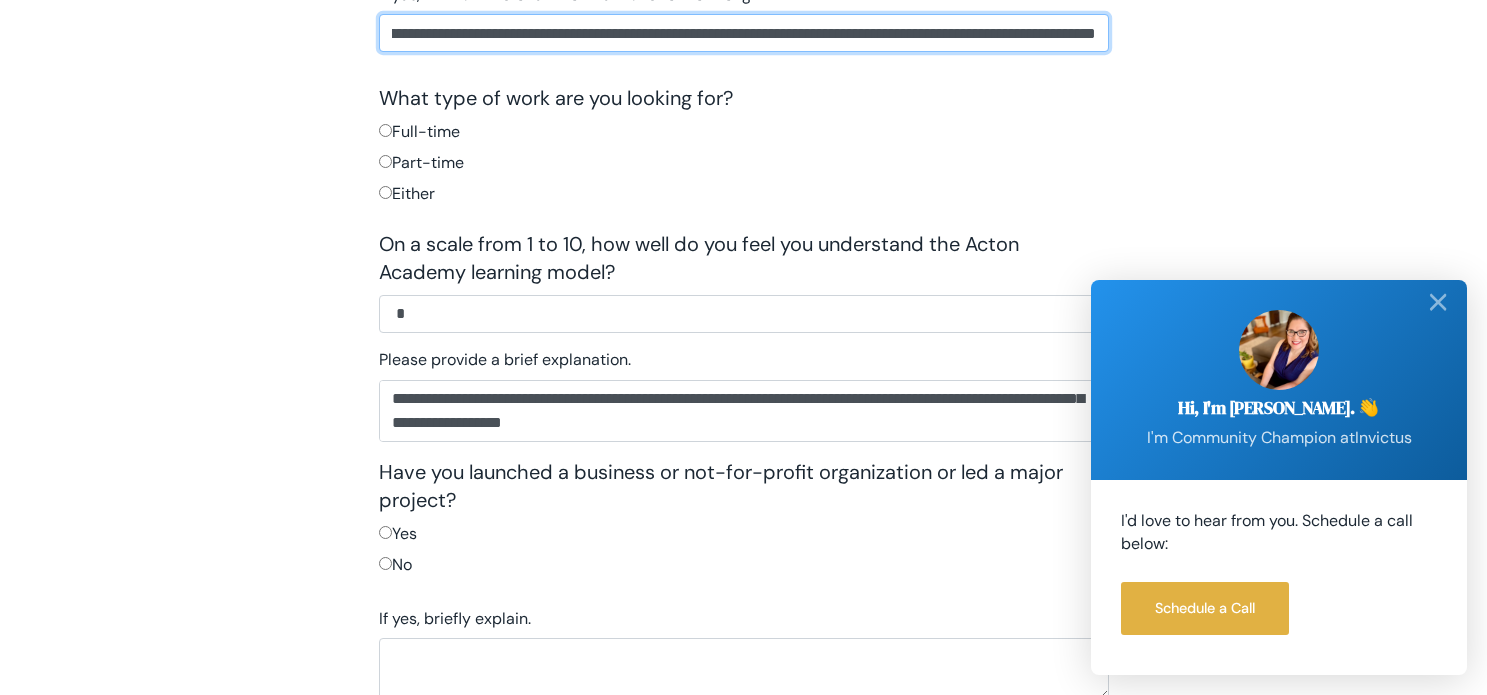 type on "**********" 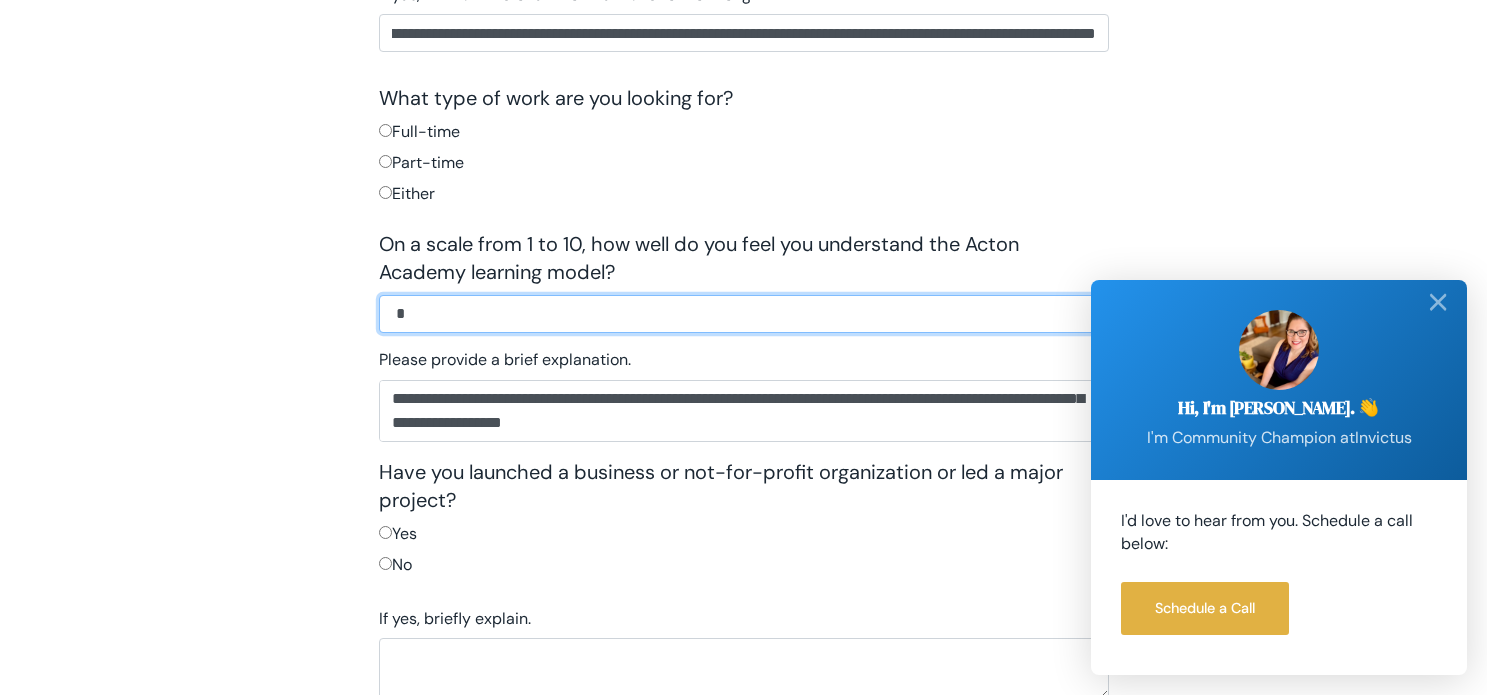 click on "**********" at bounding box center (744, 314) 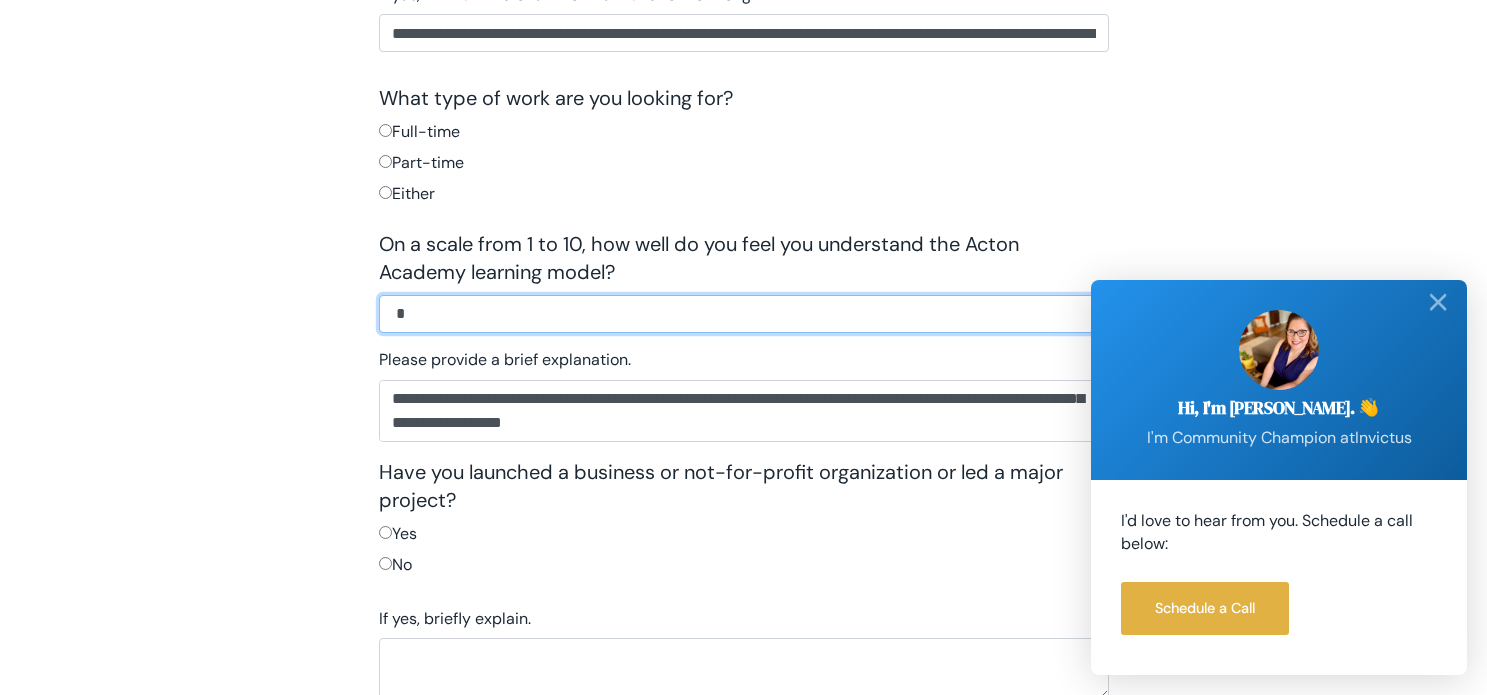 select on "*" 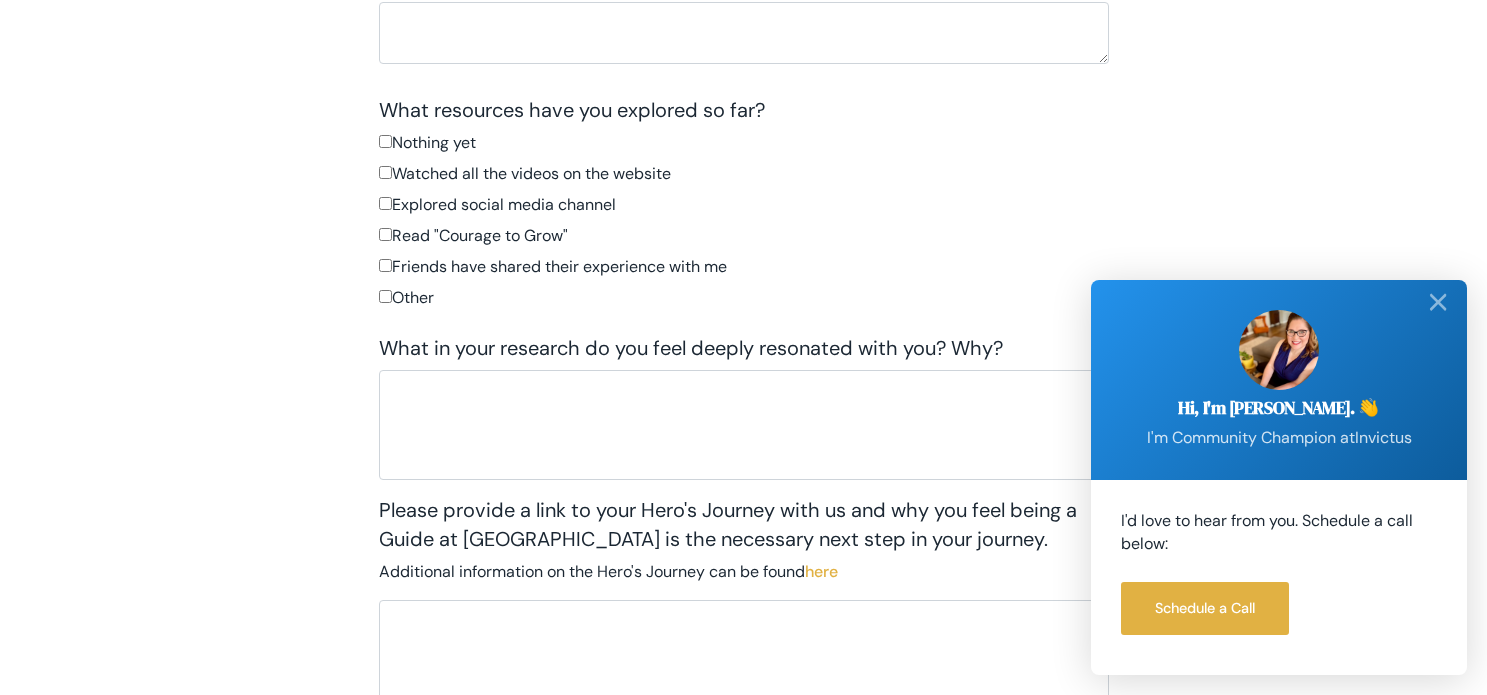 scroll, scrollTop: 2231, scrollLeft: 0, axis: vertical 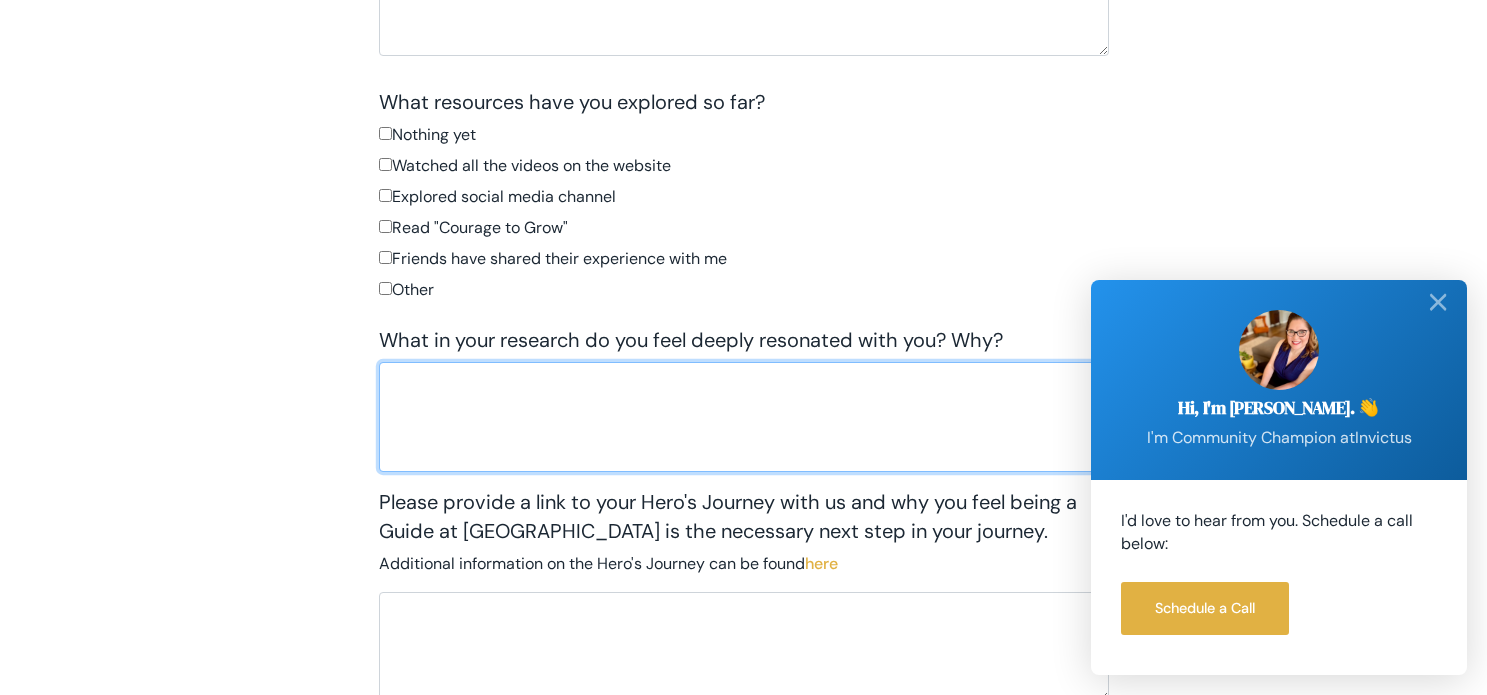 click at bounding box center (744, 417) 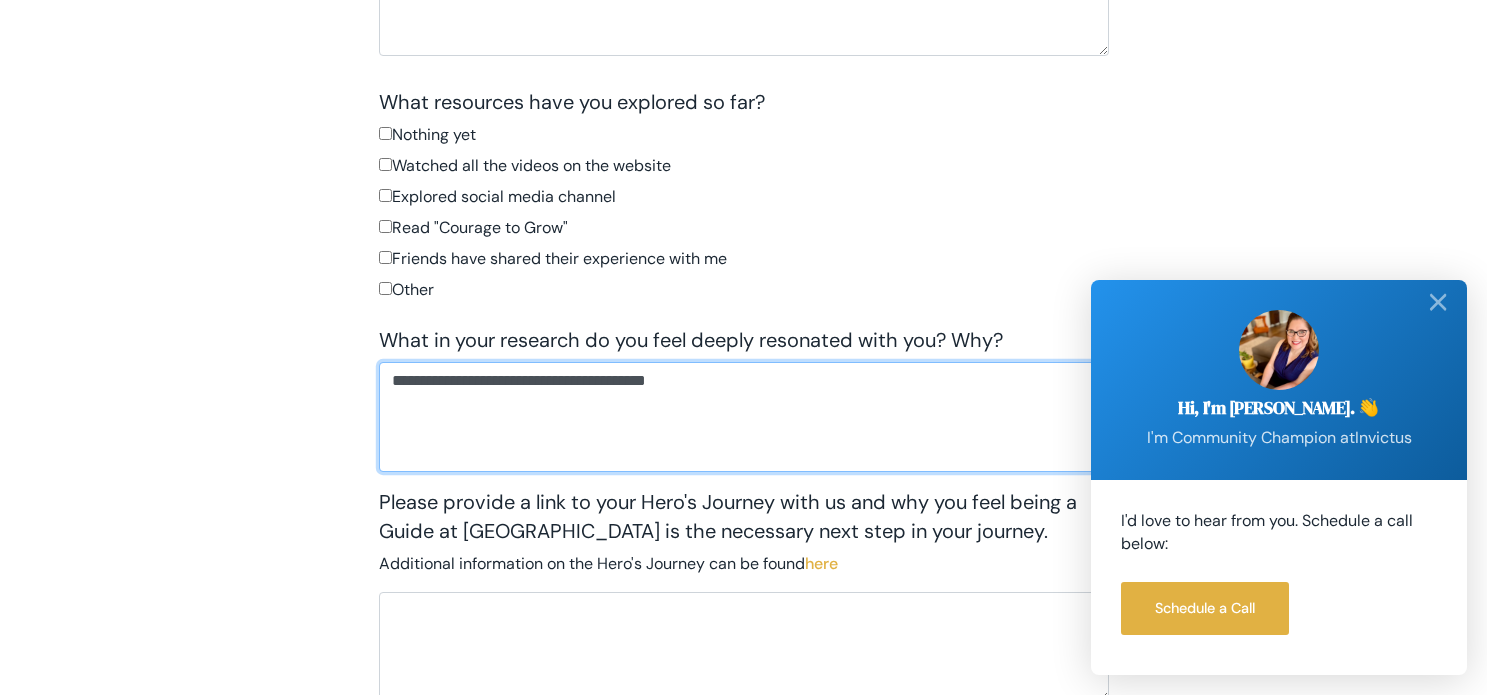 click on "**********" at bounding box center [744, 417] 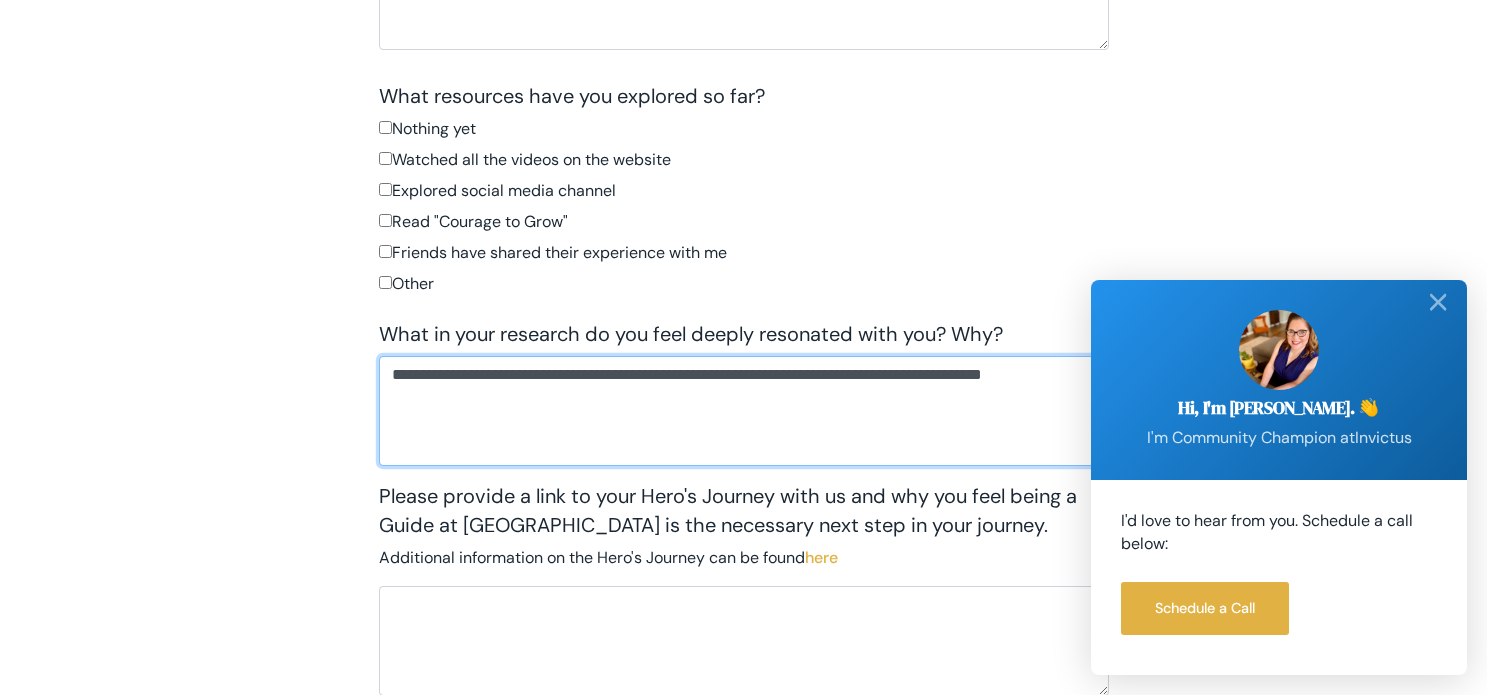 scroll, scrollTop: 2234, scrollLeft: 0, axis: vertical 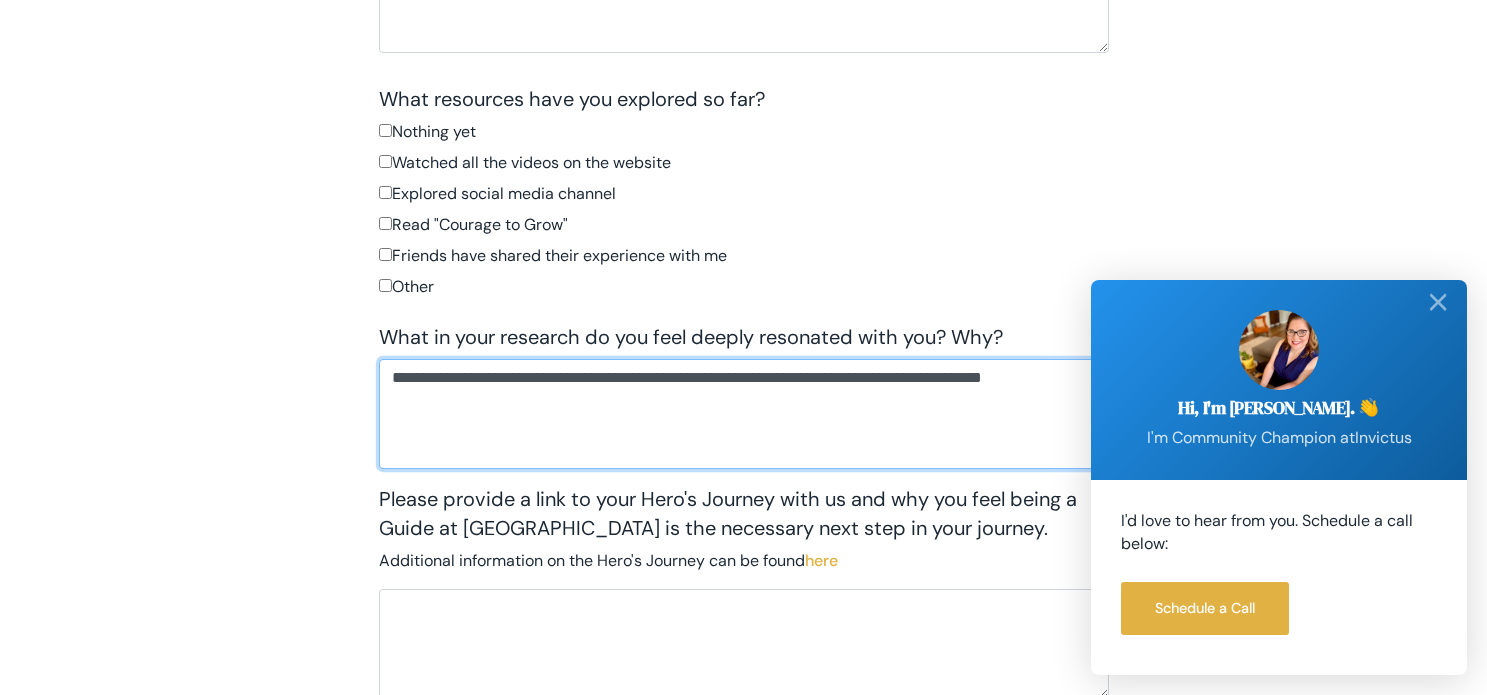 click on "**********" at bounding box center [744, 414] 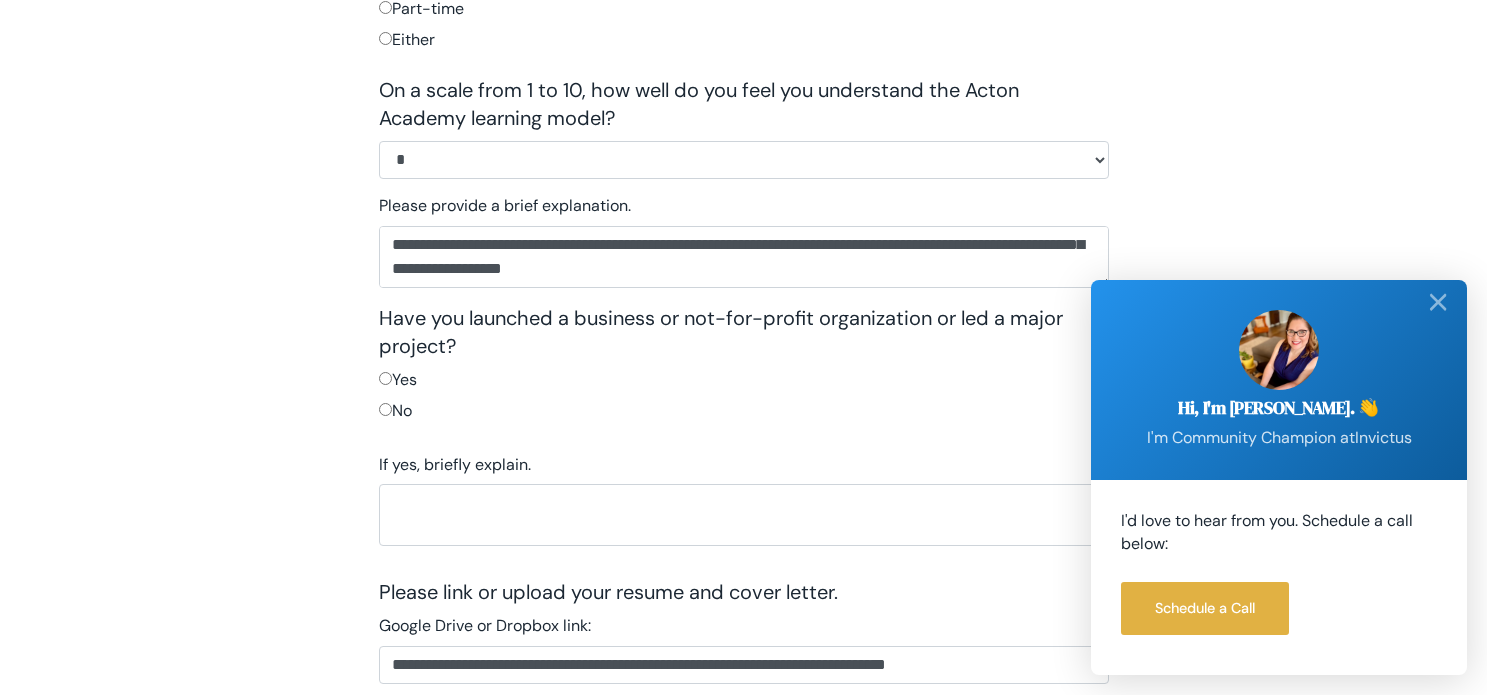 scroll, scrollTop: 1364, scrollLeft: 0, axis: vertical 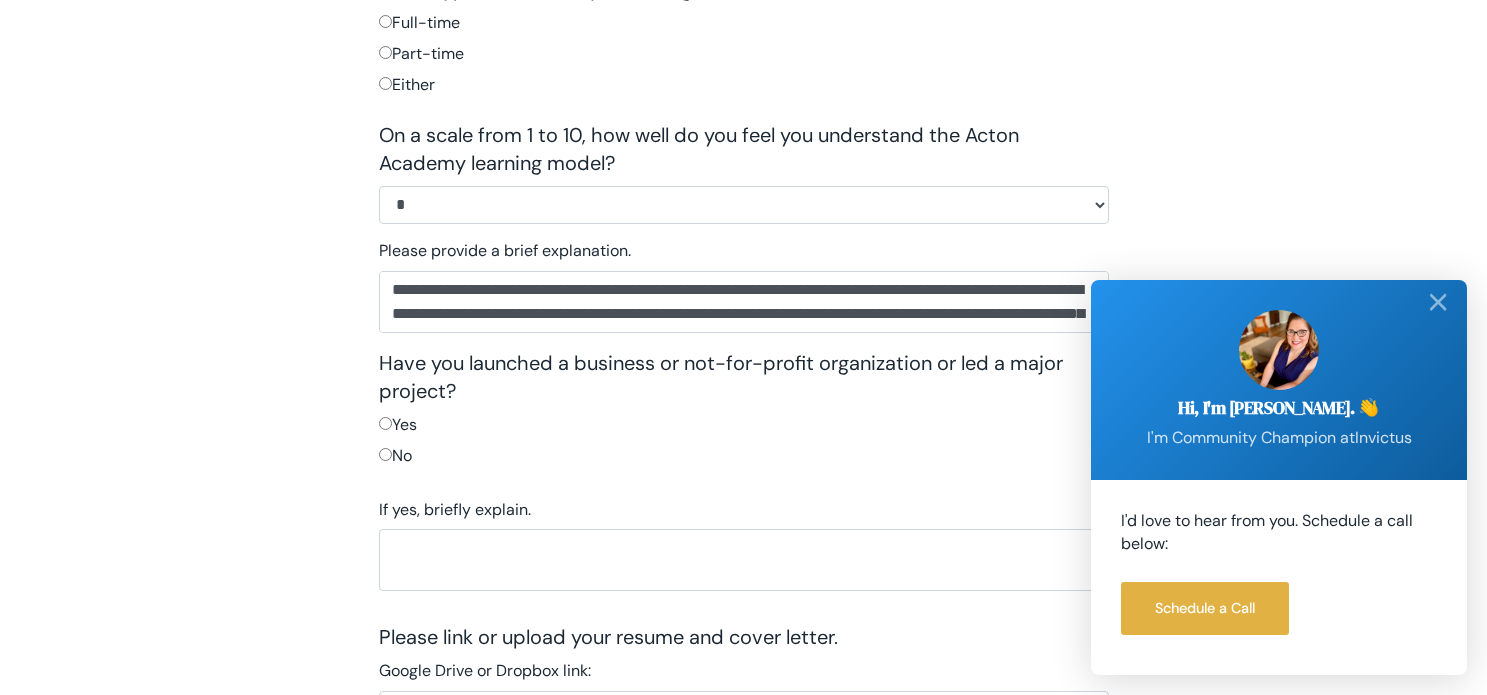 type on "**********" 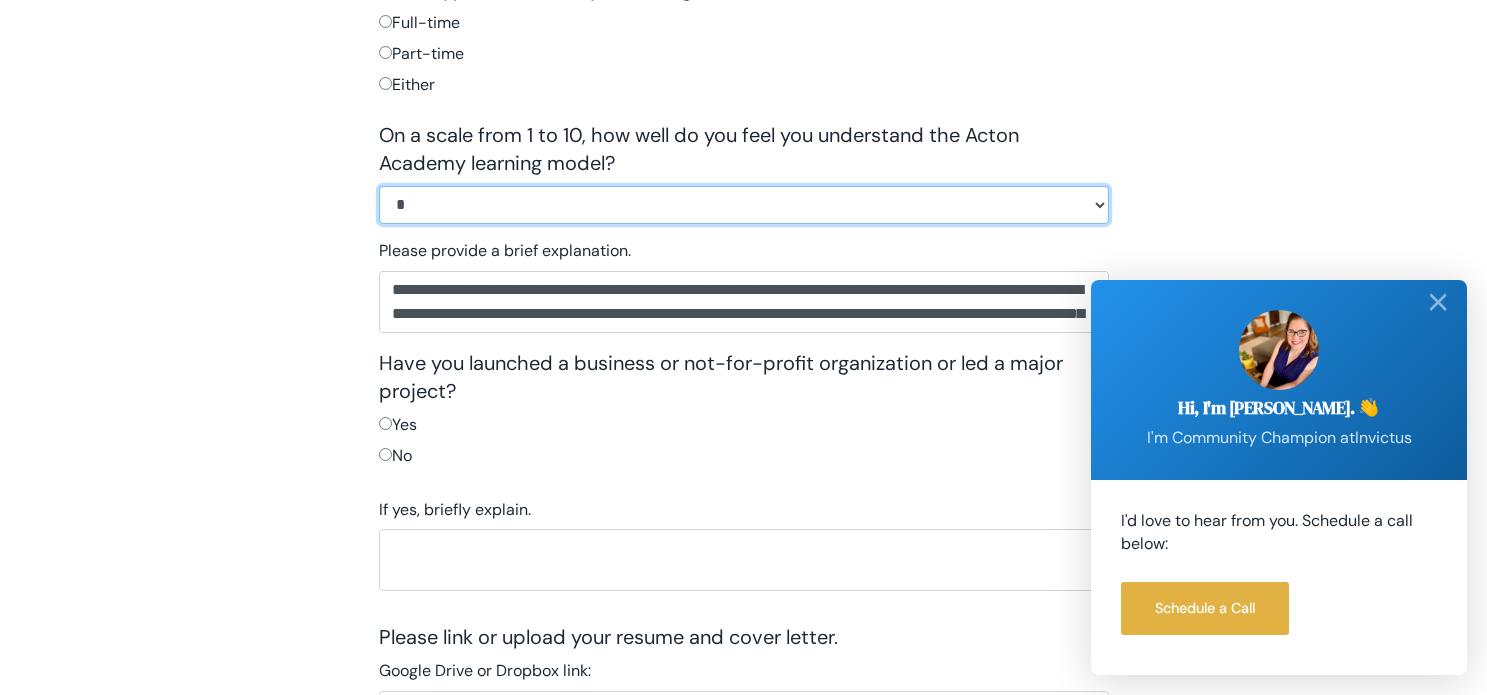 click on "**********" at bounding box center [744, 205] 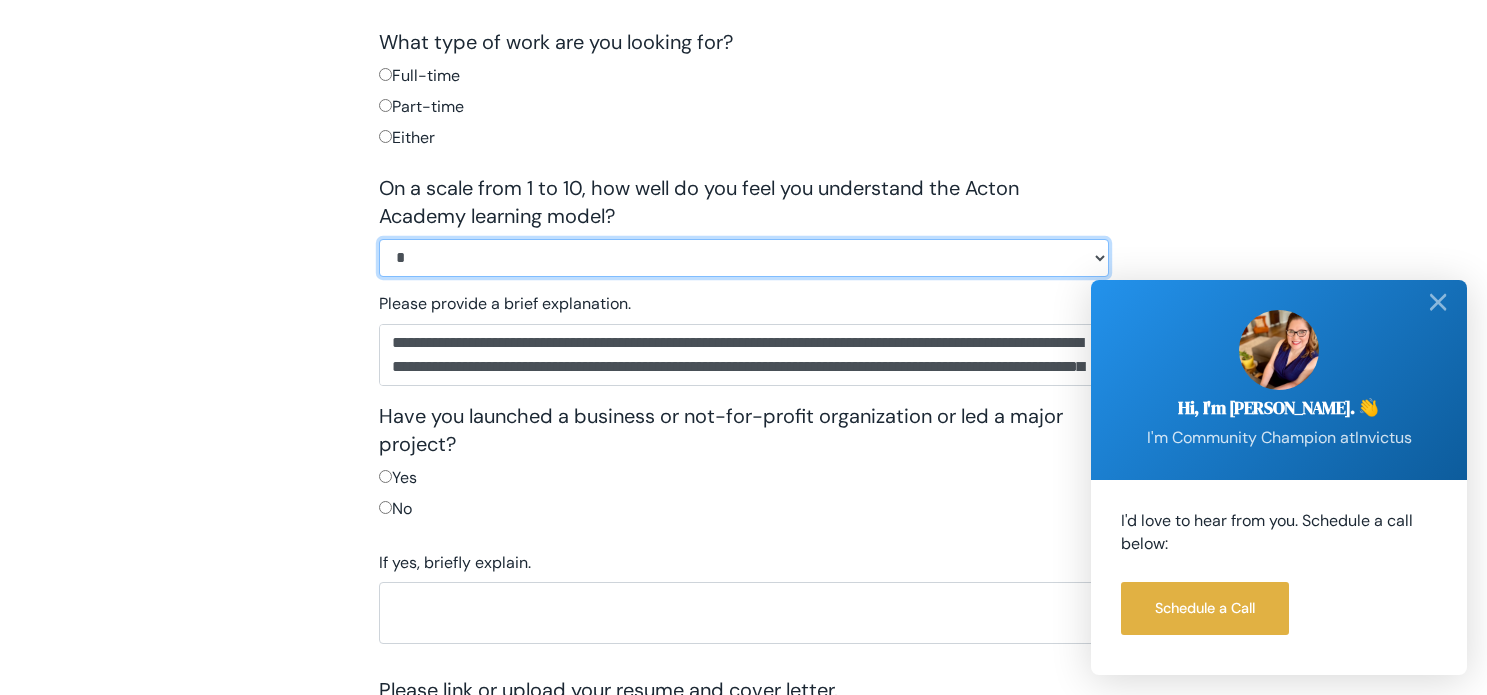 scroll, scrollTop: 1306, scrollLeft: 0, axis: vertical 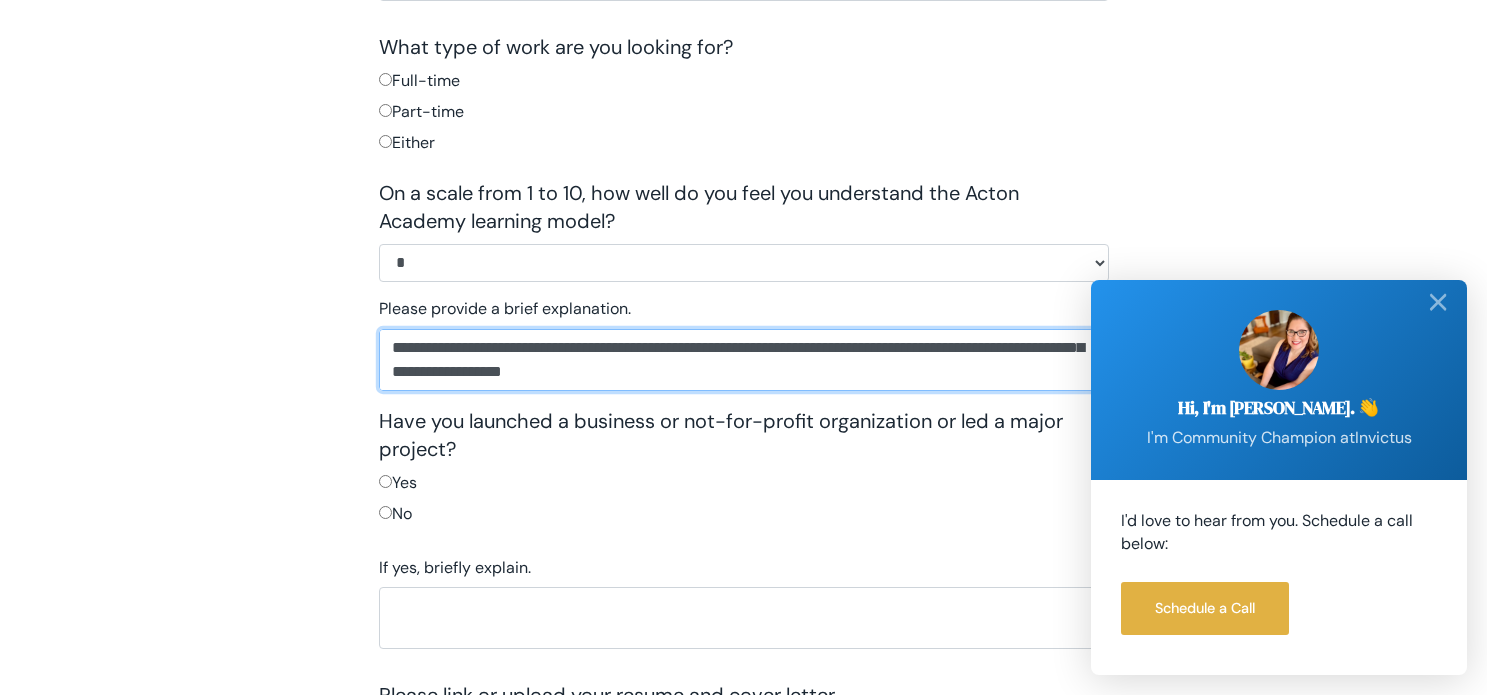 click on "**********" at bounding box center [744, 360] 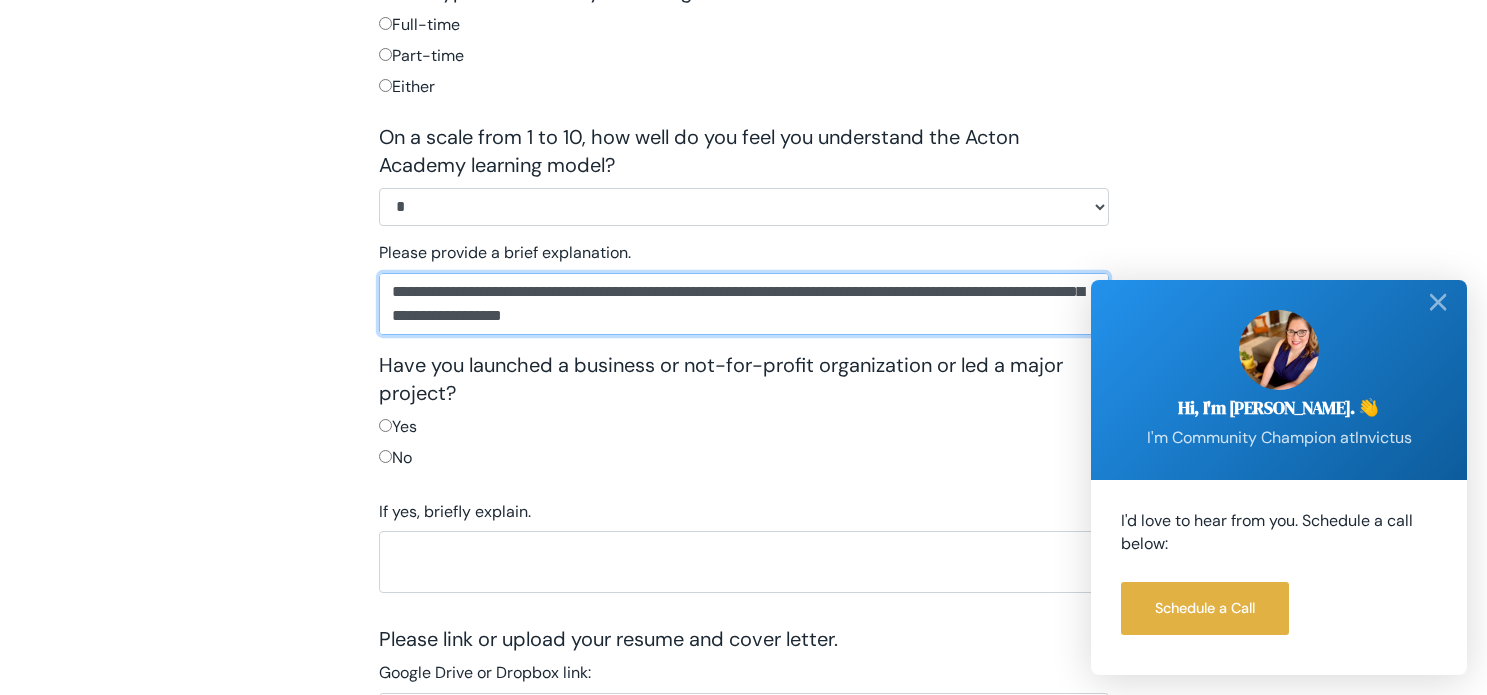 scroll, scrollTop: 1364, scrollLeft: 0, axis: vertical 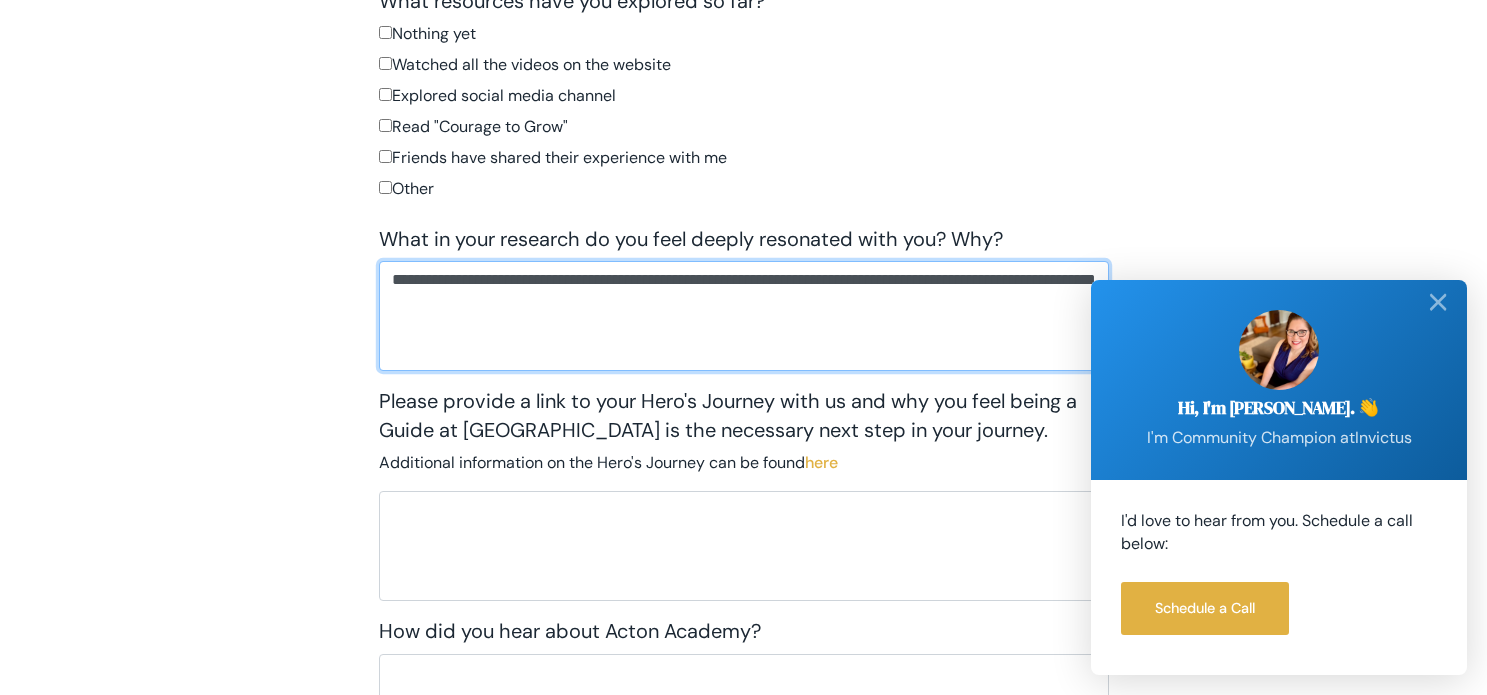drag, startPoint x: 687, startPoint y: 328, endPoint x: 687, endPoint y: 317, distance: 11 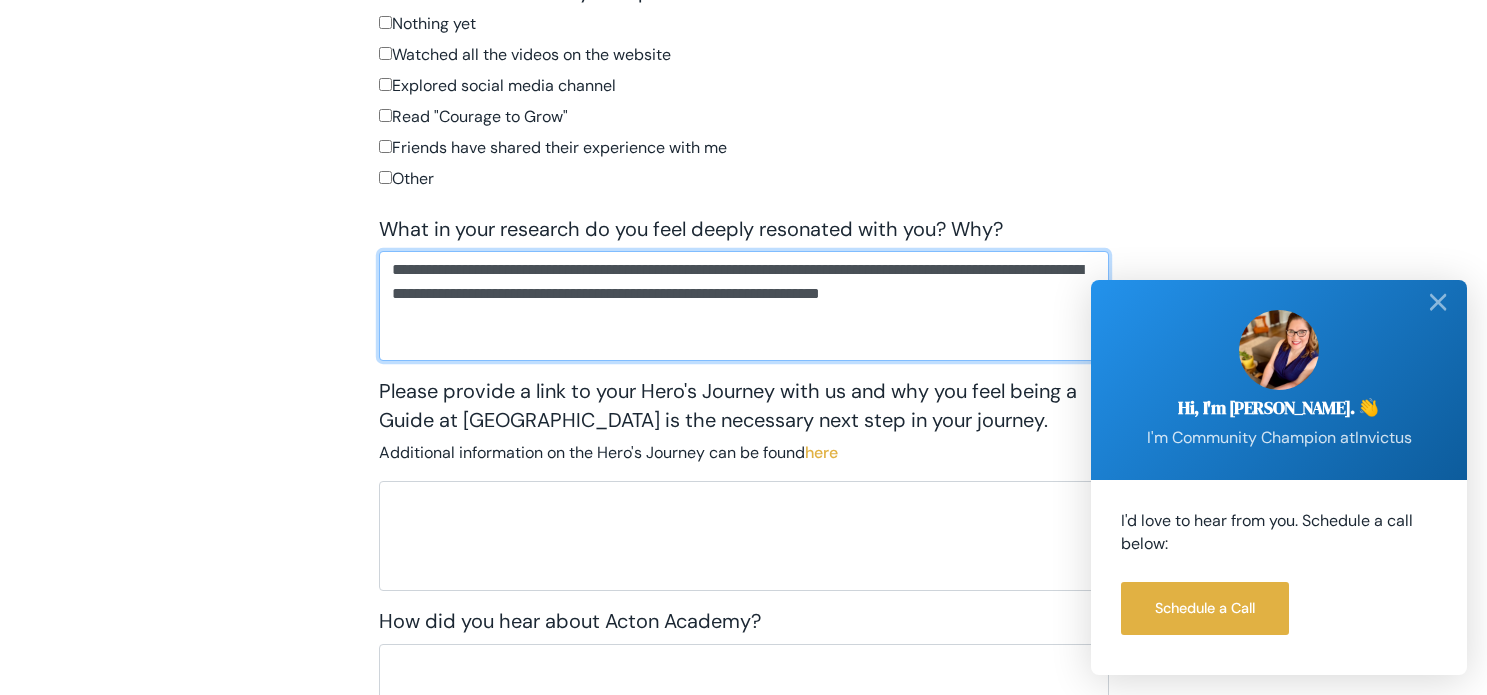 scroll, scrollTop: 2347, scrollLeft: 0, axis: vertical 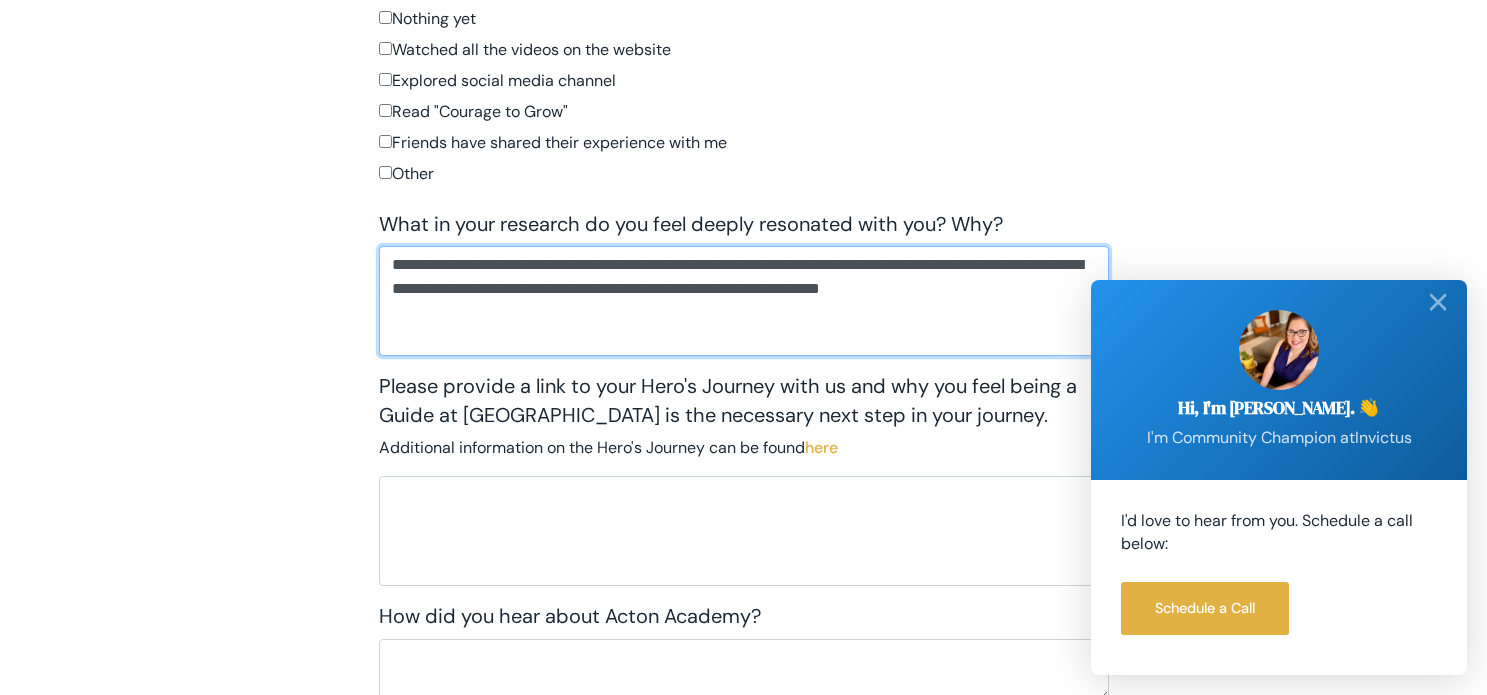 click on "**********" at bounding box center (744, 301) 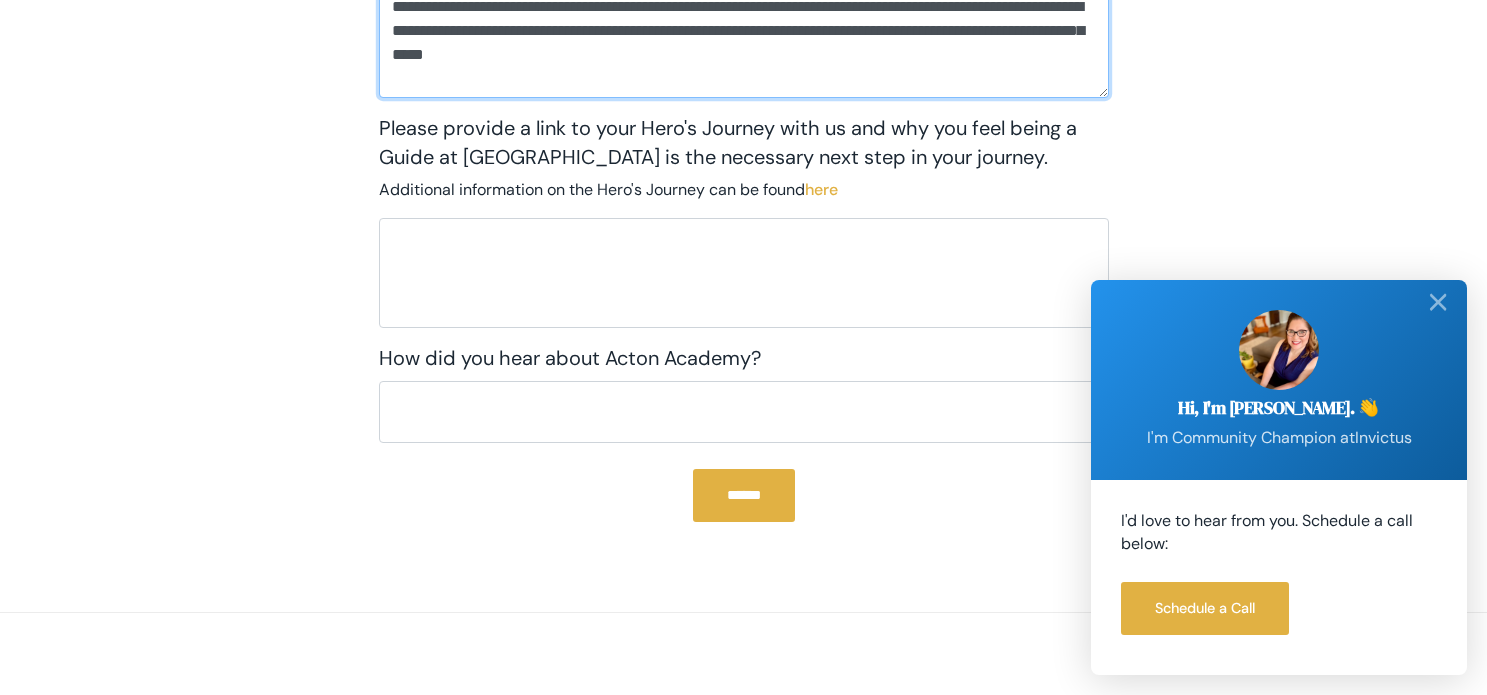 scroll, scrollTop: 2613, scrollLeft: 0, axis: vertical 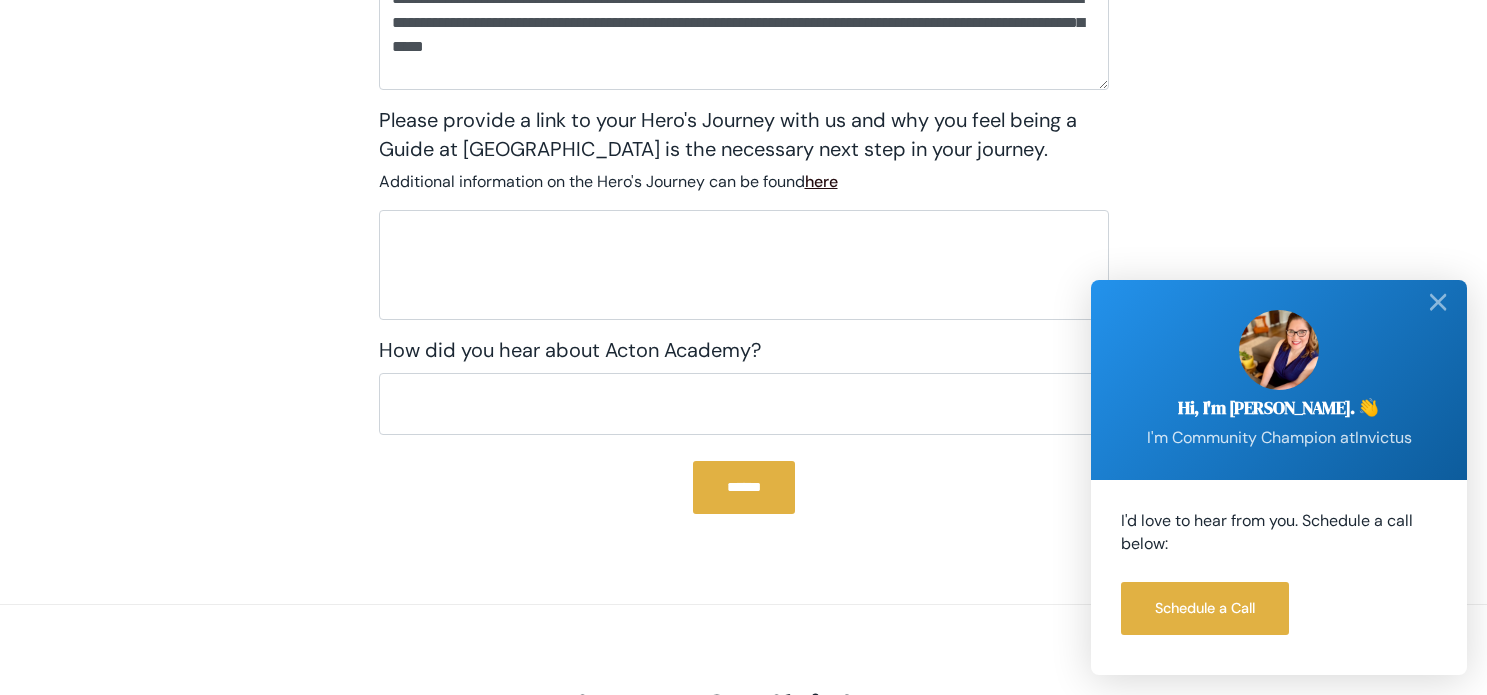click on "here" at bounding box center (821, 181) 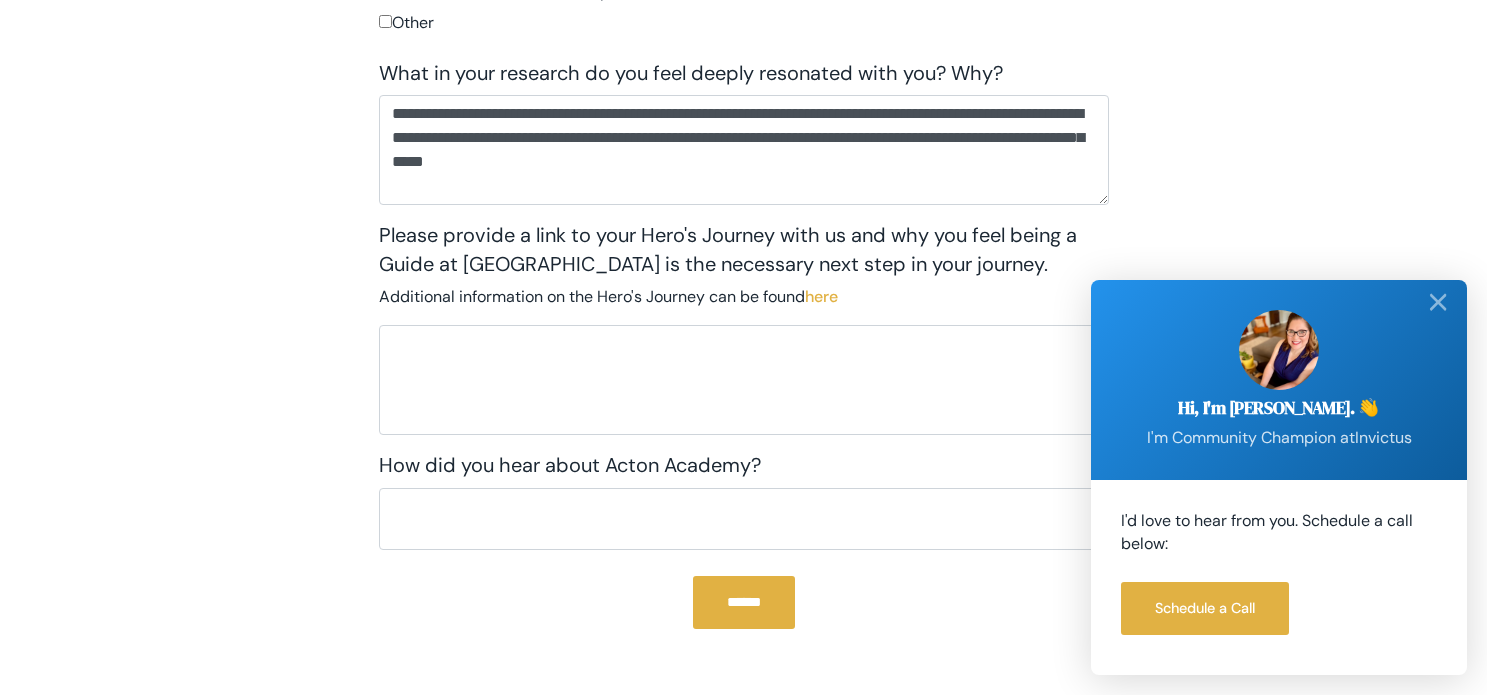 scroll, scrollTop: 2479, scrollLeft: 0, axis: vertical 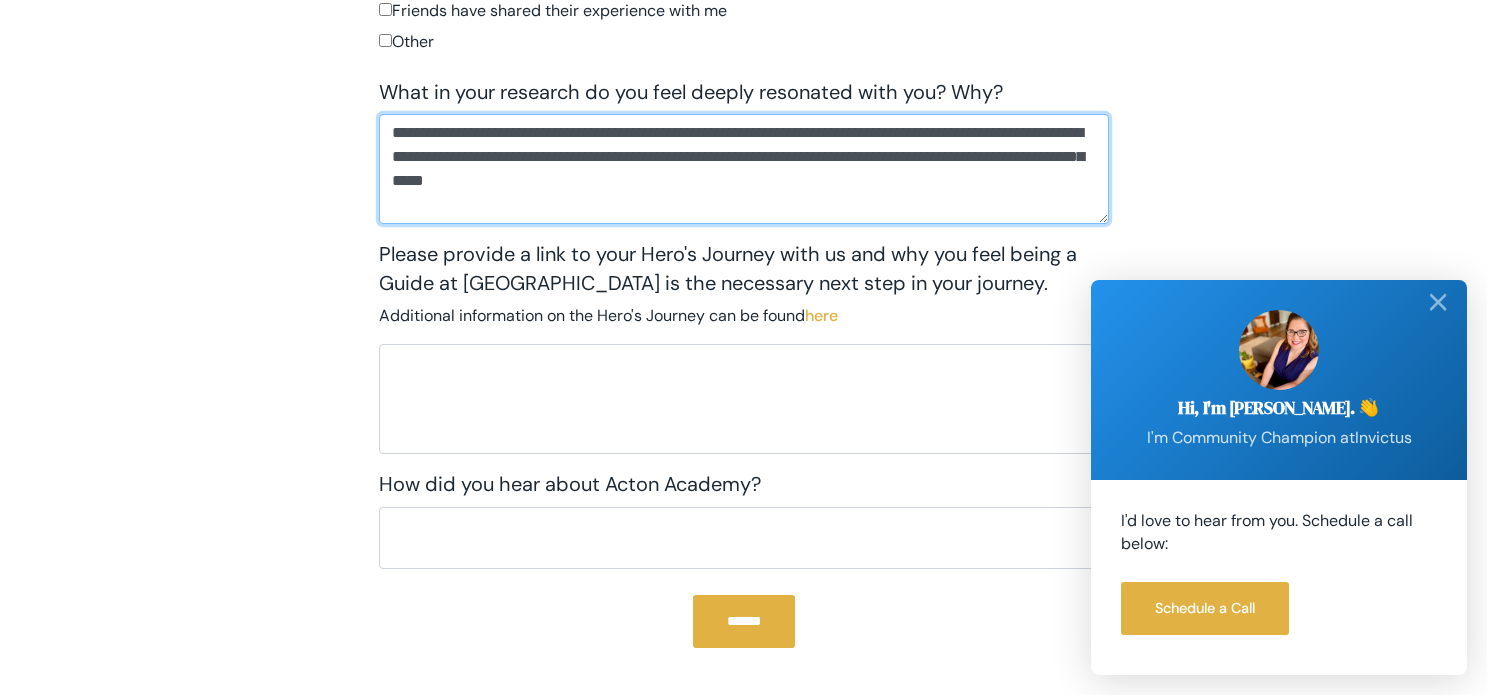 click on "**********" at bounding box center [744, 169] 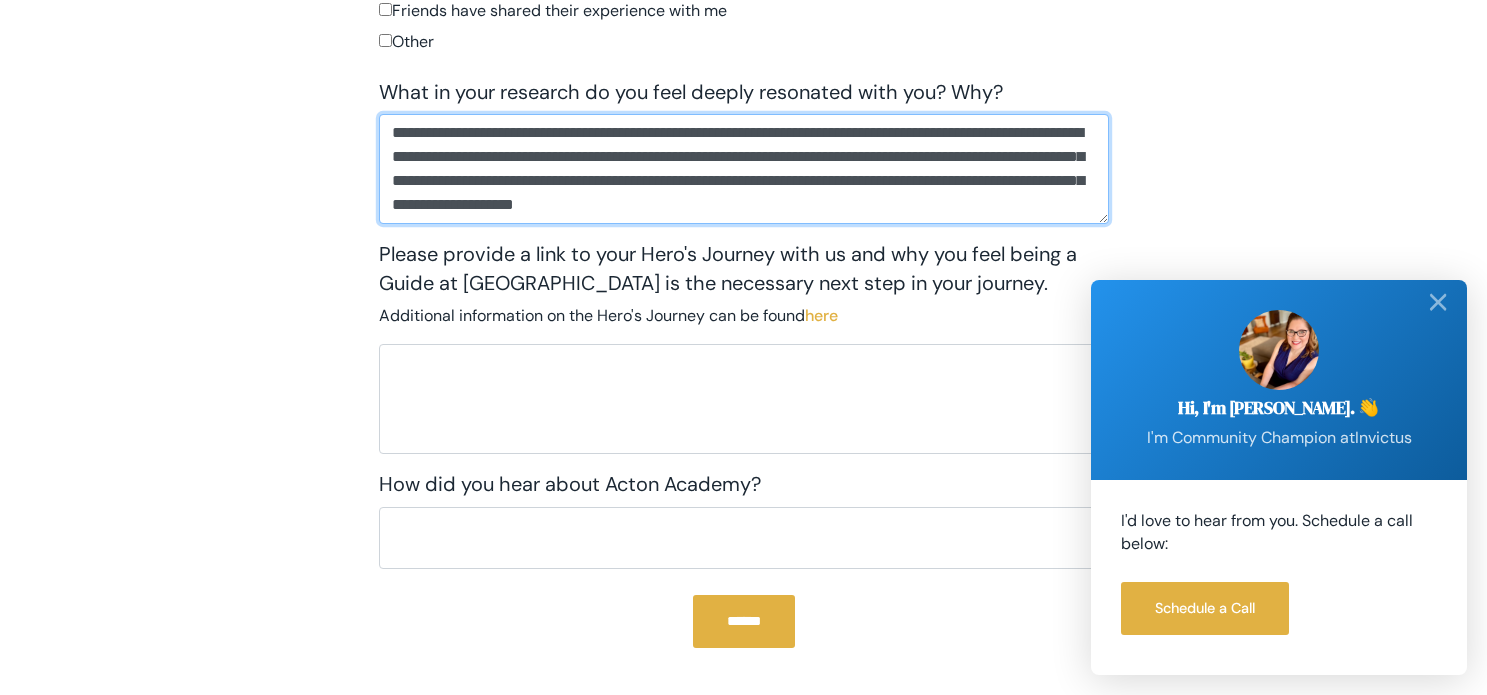 scroll, scrollTop: 17, scrollLeft: 0, axis: vertical 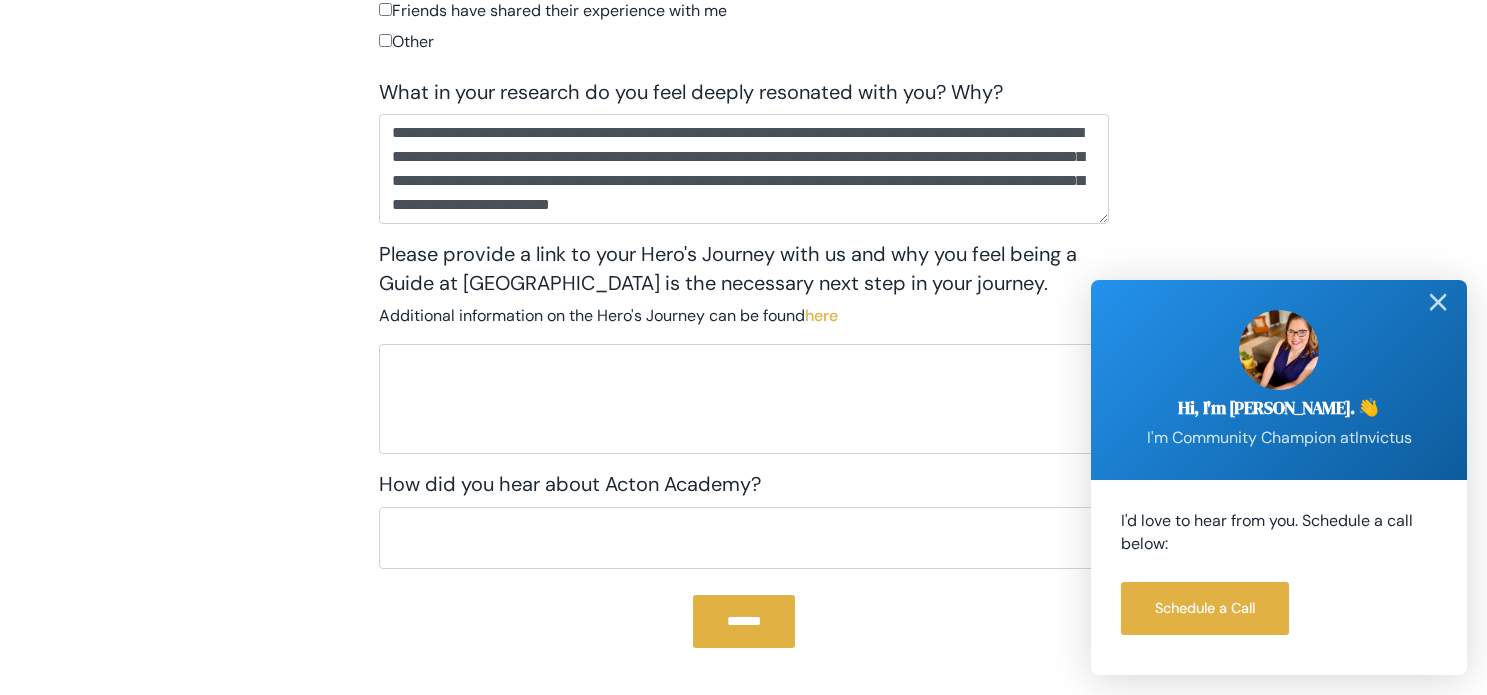 click on "✕" at bounding box center (1438, 302) 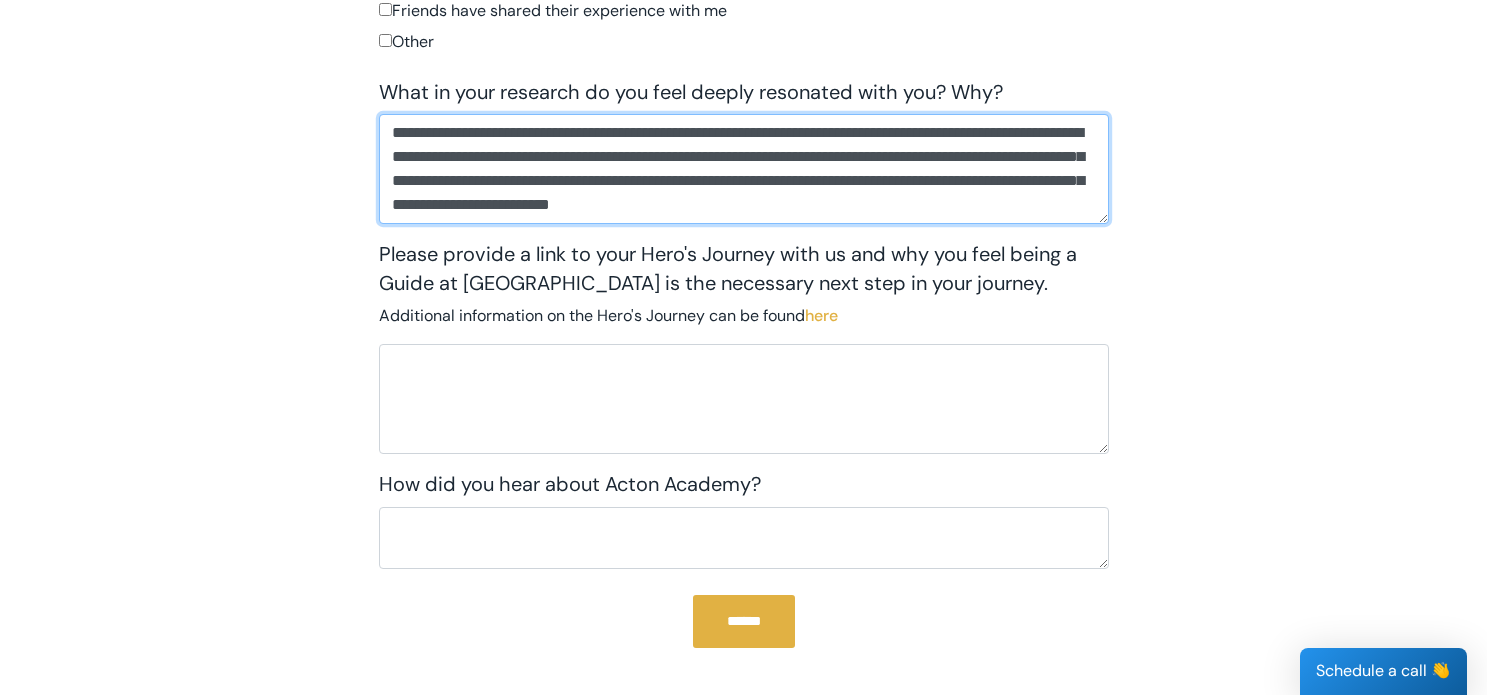 click on "**********" at bounding box center (744, 169) 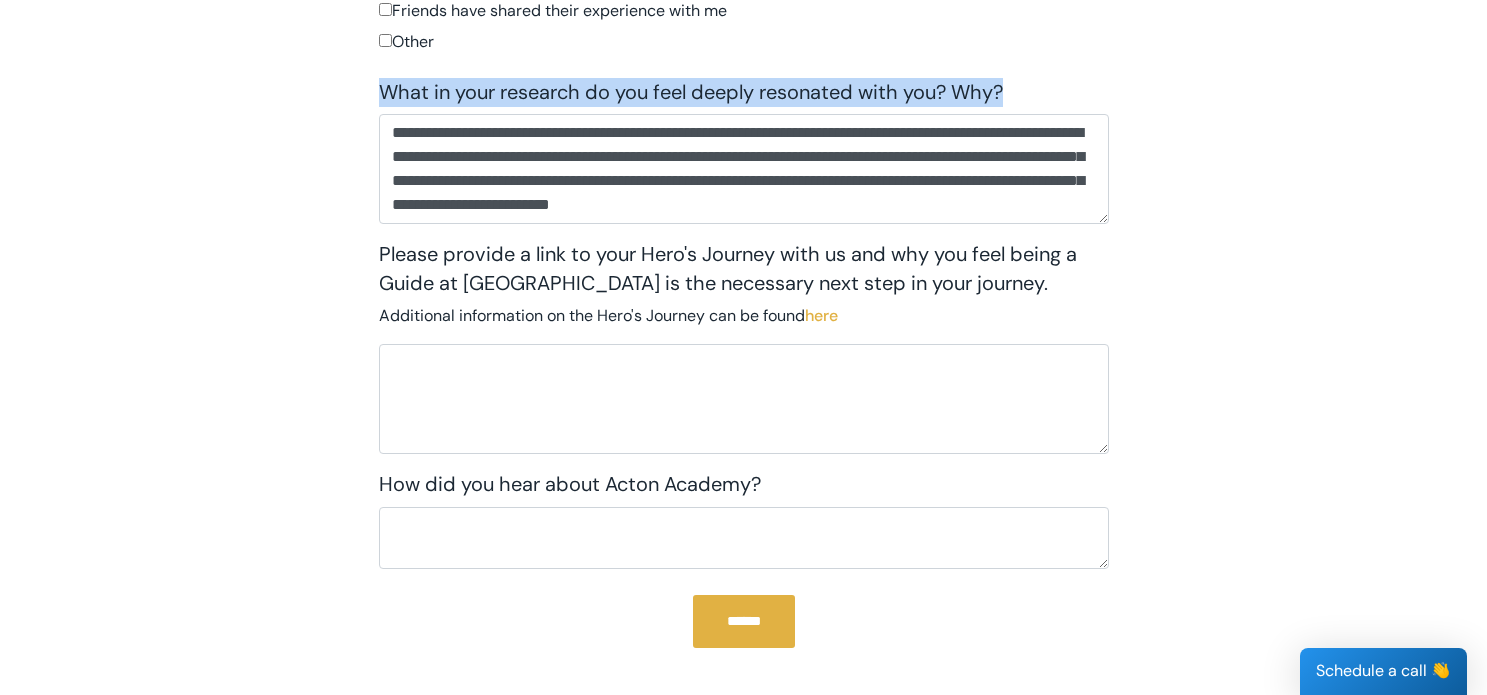 drag, startPoint x: 382, startPoint y: 96, endPoint x: 1035, endPoint y: 85, distance: 653.09265 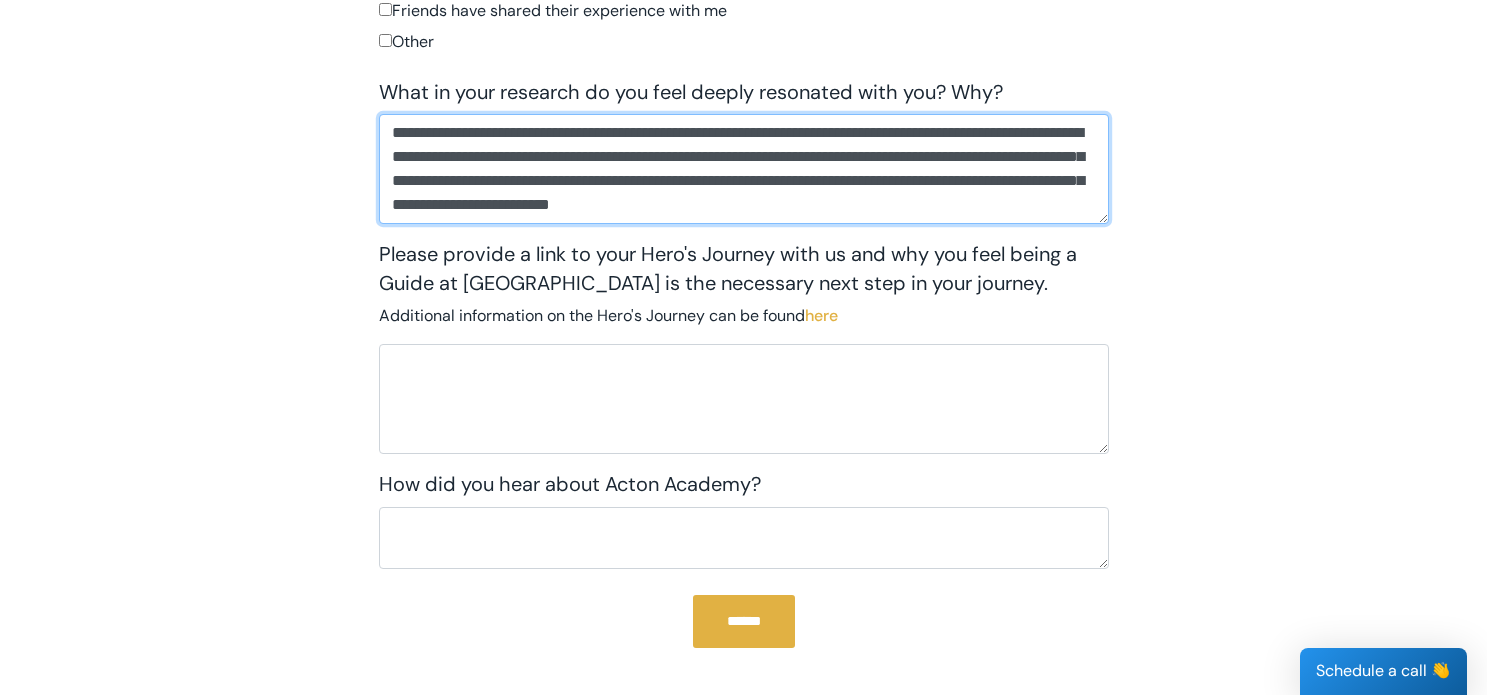 scroll, scrollTop: 24, scrollLeft: 0, axis: vertical 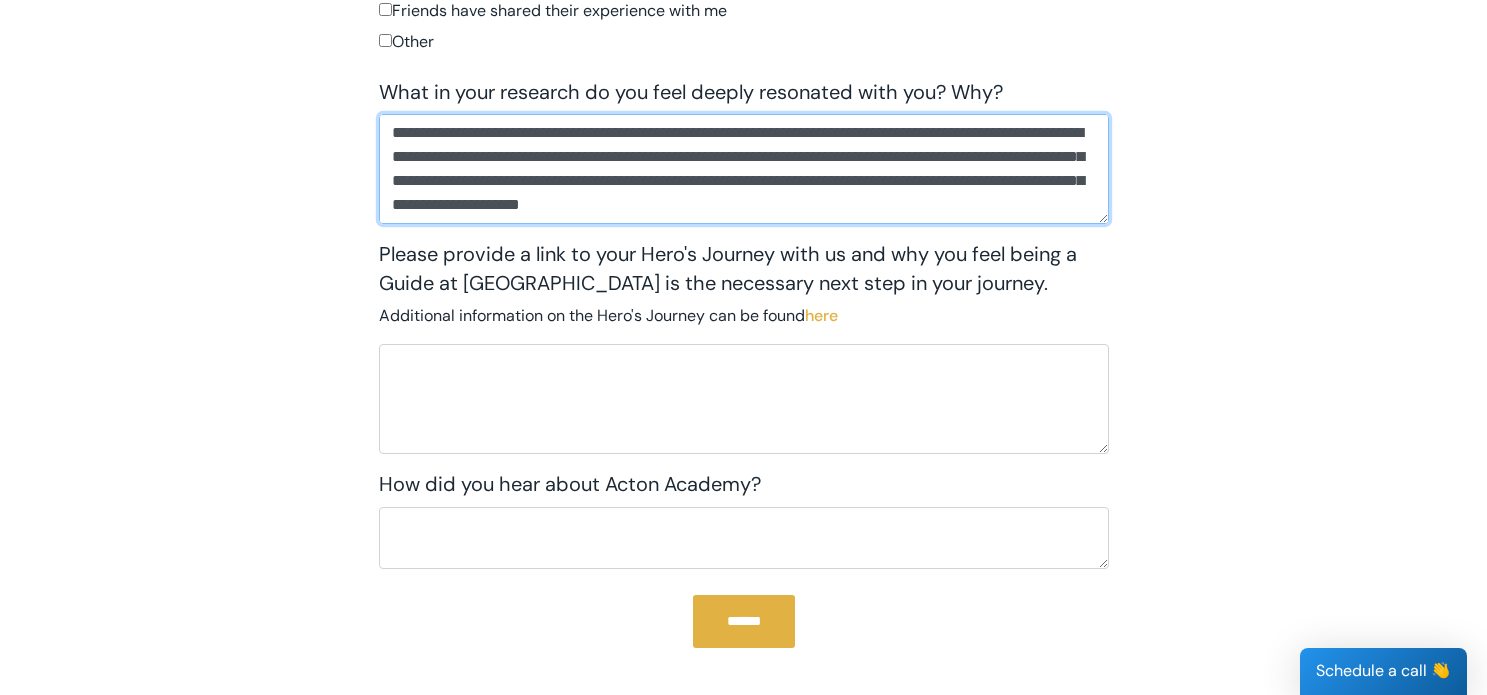 click on "**********" at bounding box center (744, 169) 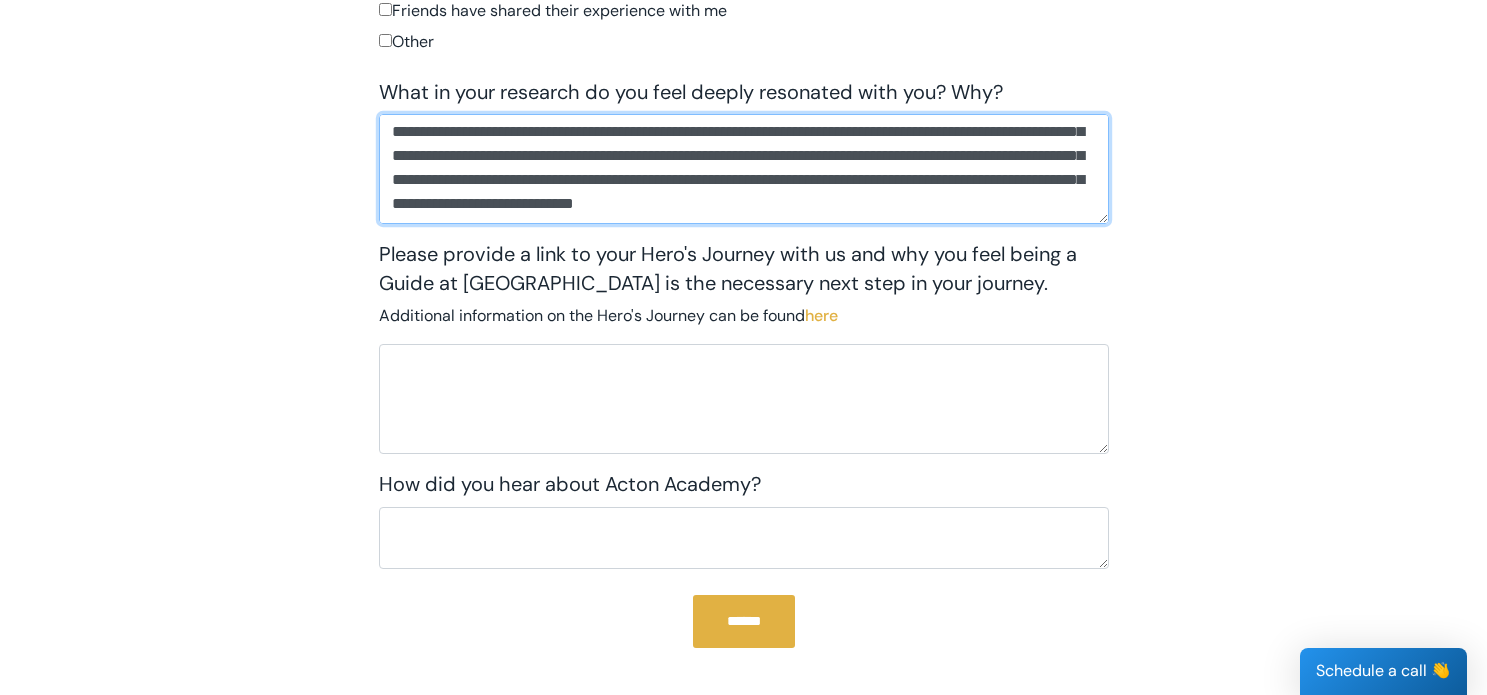 scroll, scrollTop: 0, scrollLeft: 0, axis: both 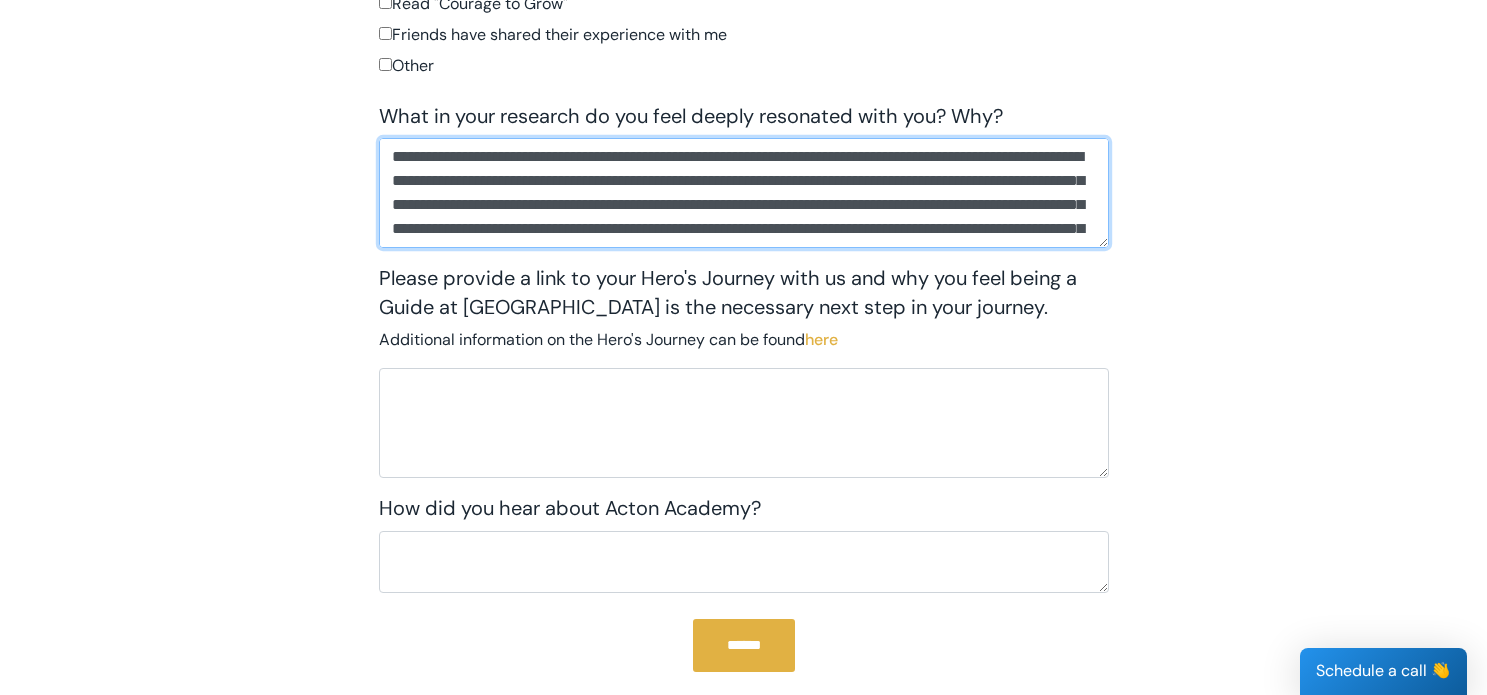 click on "**********" at bounding box center [744, 193] 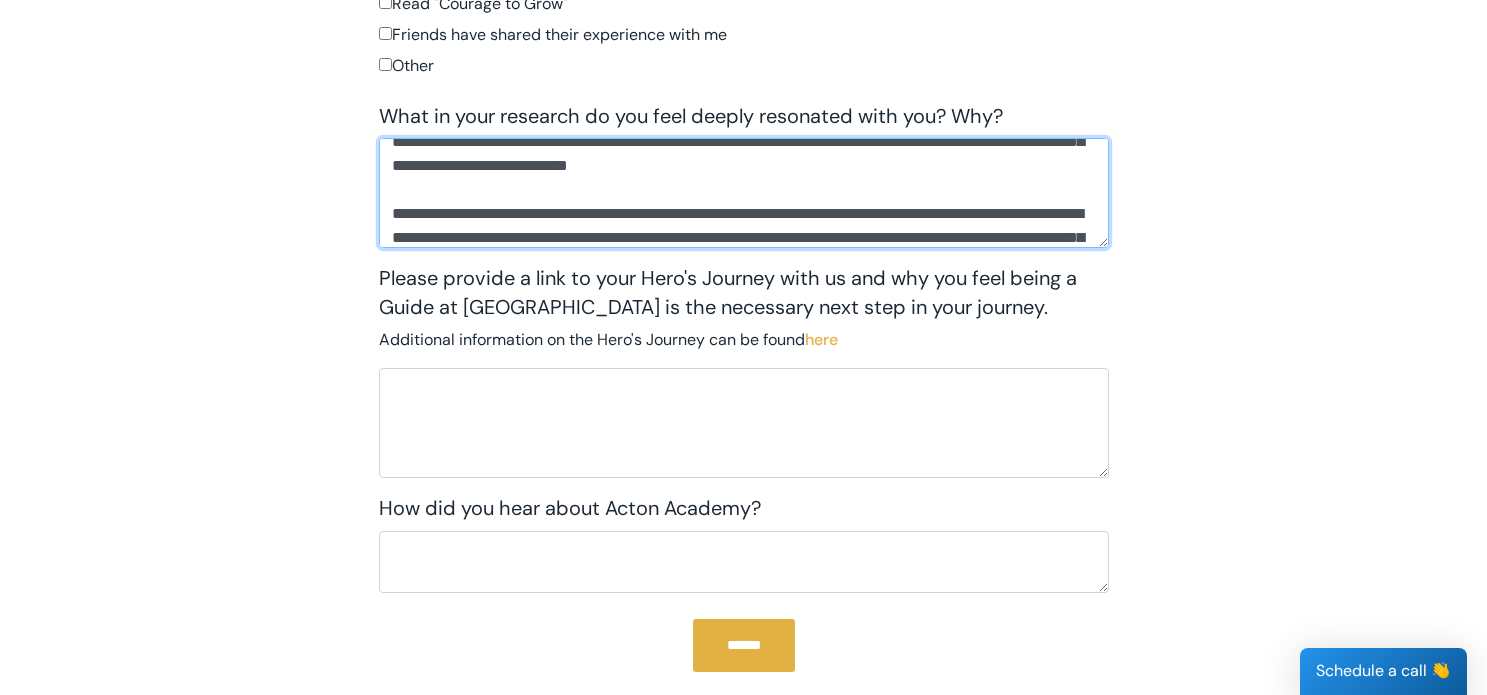 scroll, scrollTop: 84, scrollLeft: 0, axis: vertical 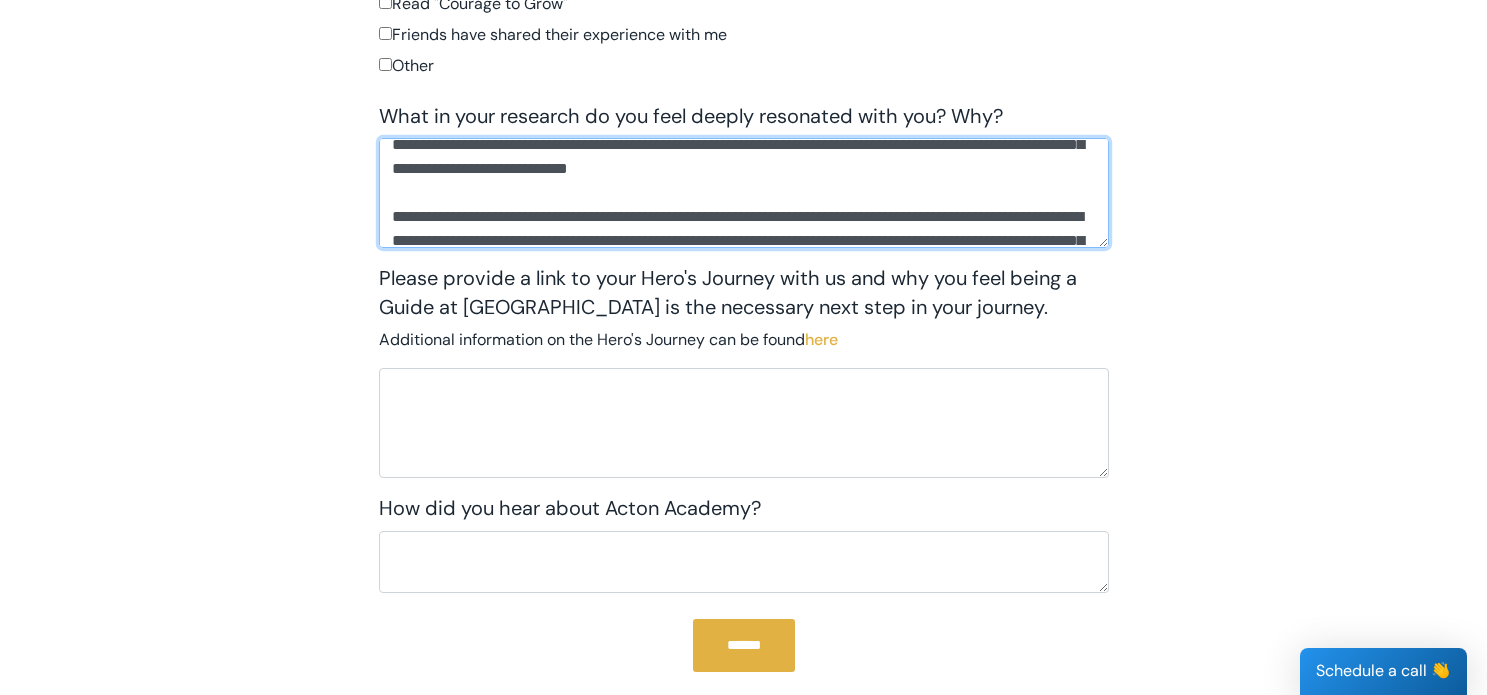 click on "**********" at bounding box center [744, 193] 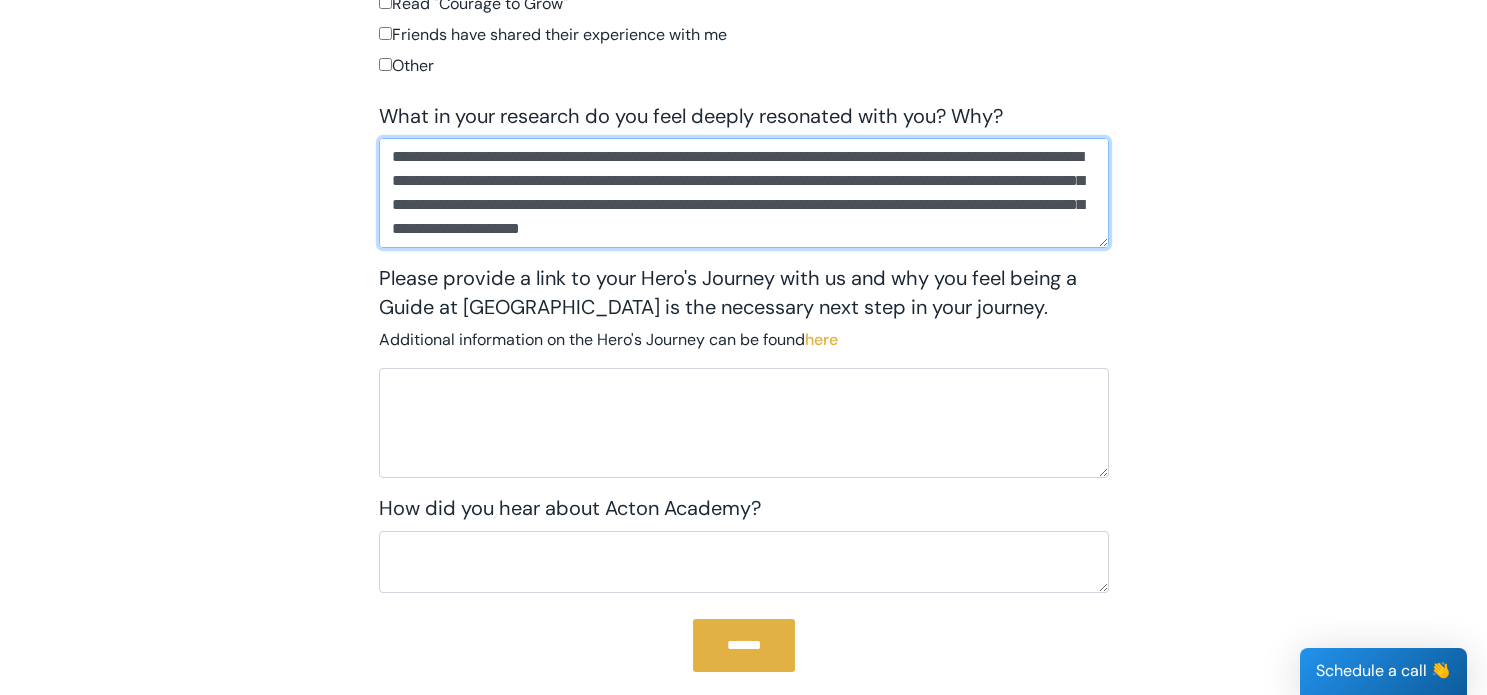 scroll, scrollTop: 168, scrollLeft: 0, axis: vertical 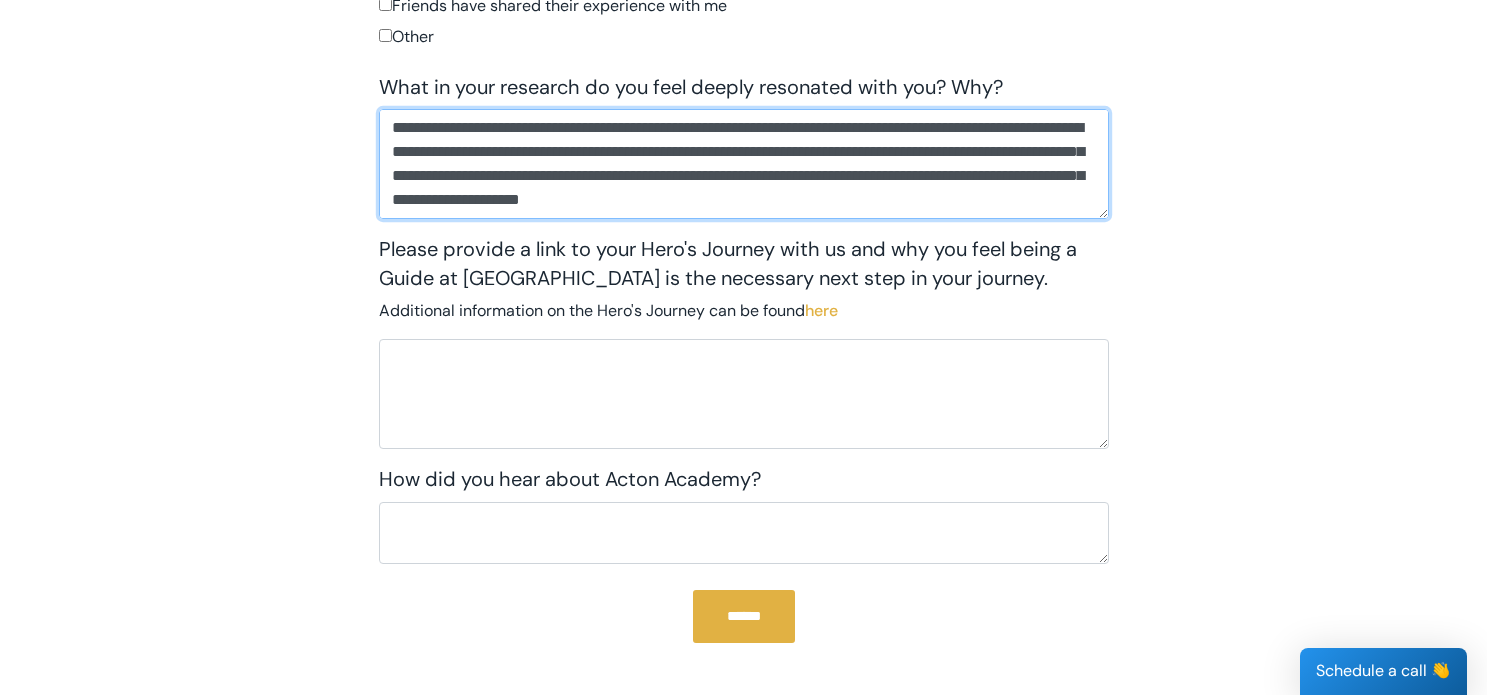 click on "**********" at bounding box center [744, 164] 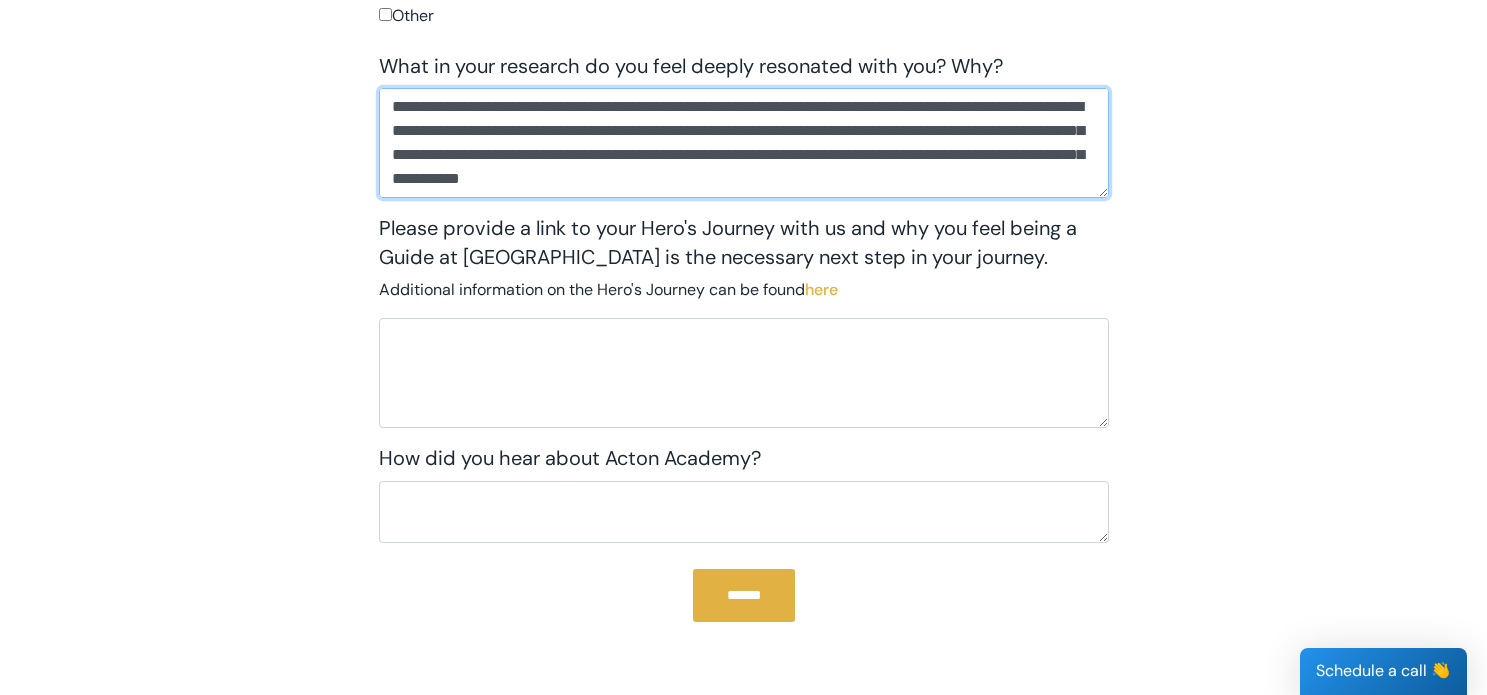 scroll, scrollTop: 2510, scrollLeft: 0, axis: vertical 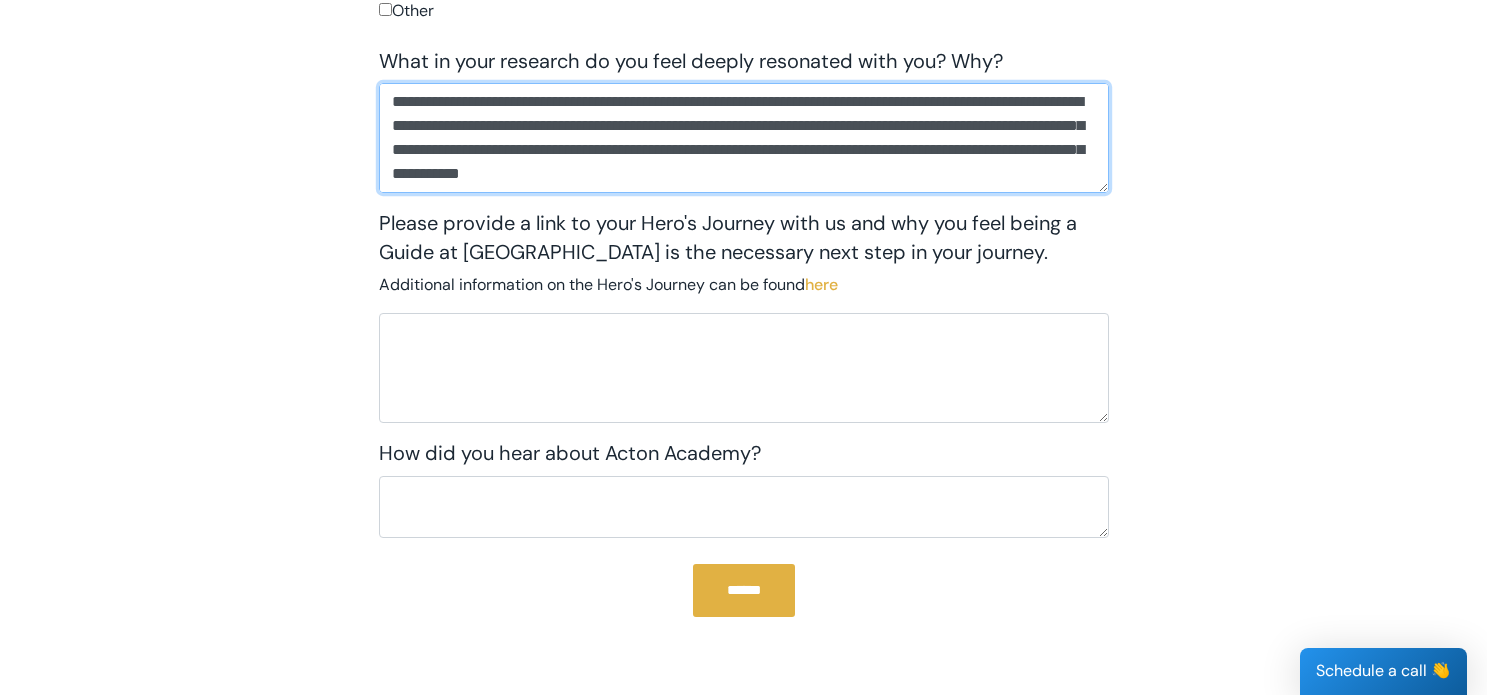 click on "**********" at bounding box center (744, 138) 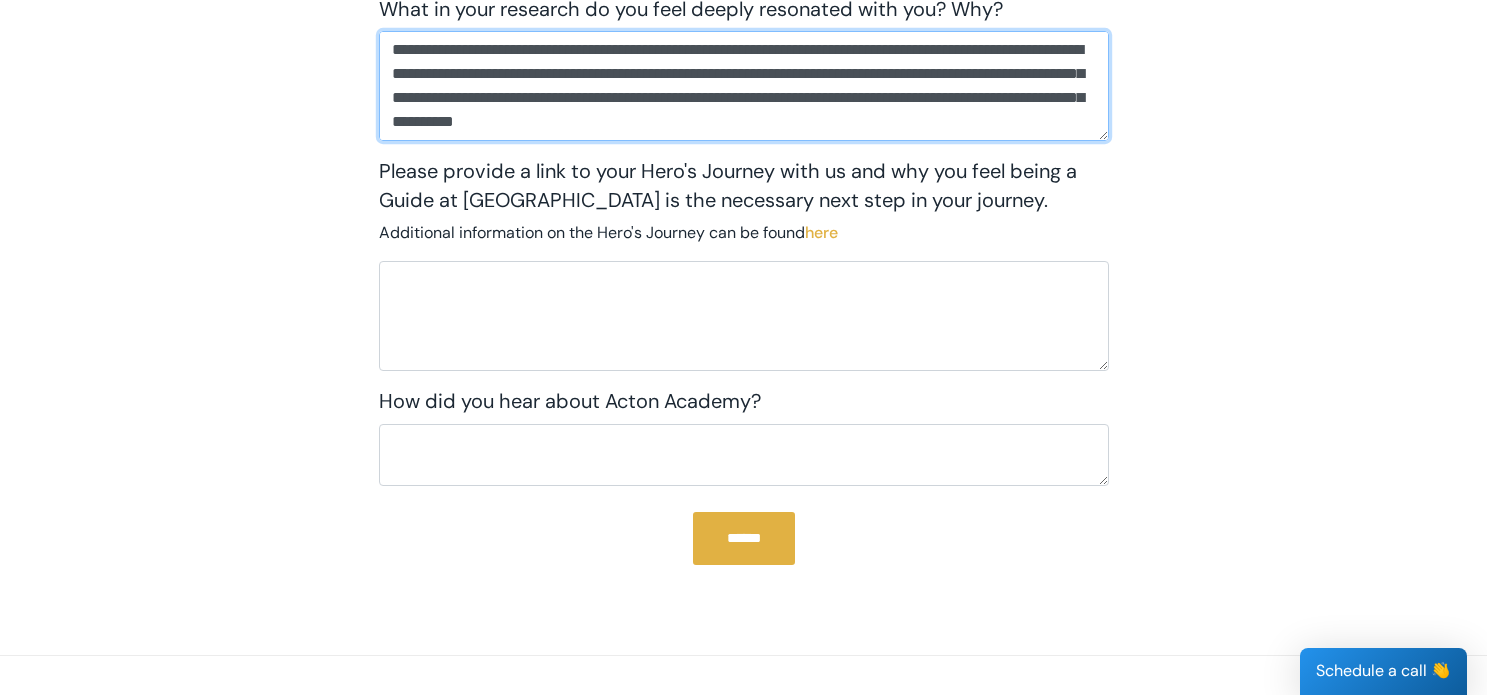 scroll, scrollTop: 2565, scrollLeft: 0, axis: vertical 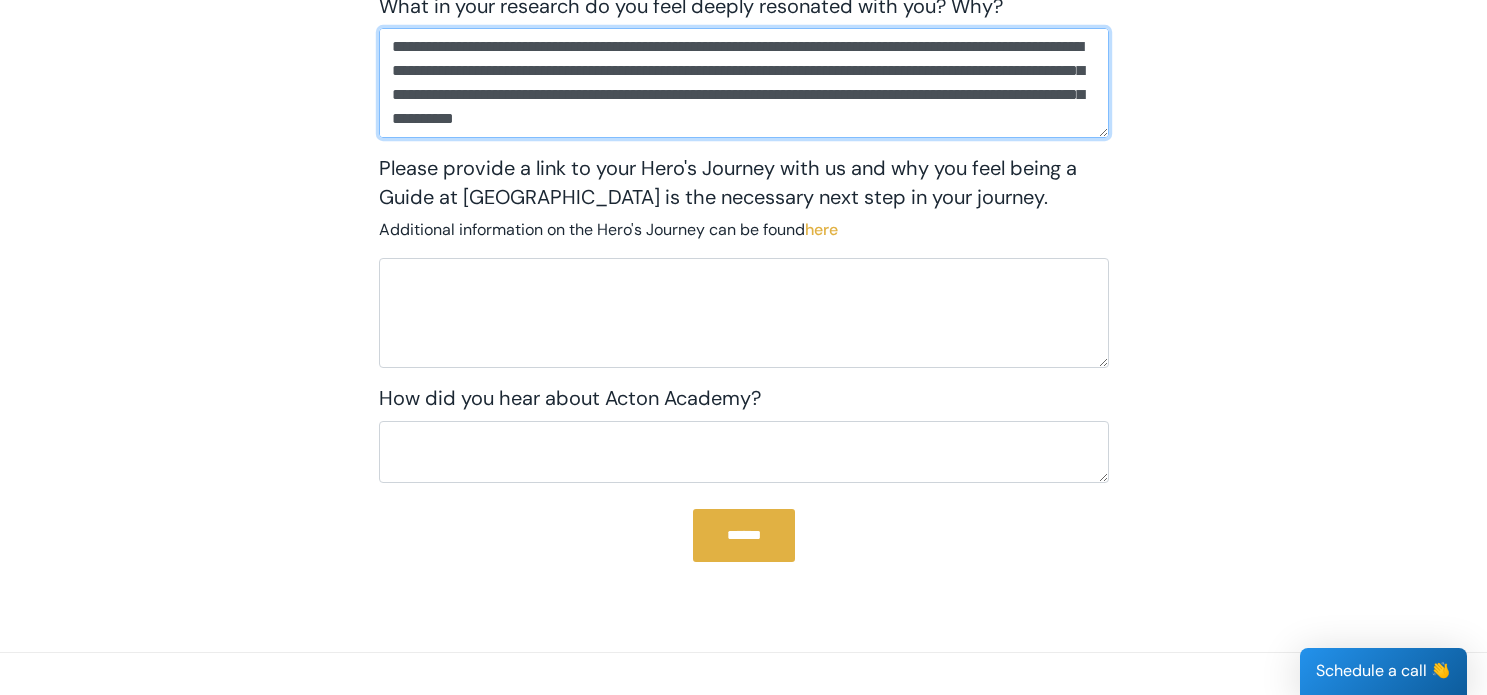 type on "**********" 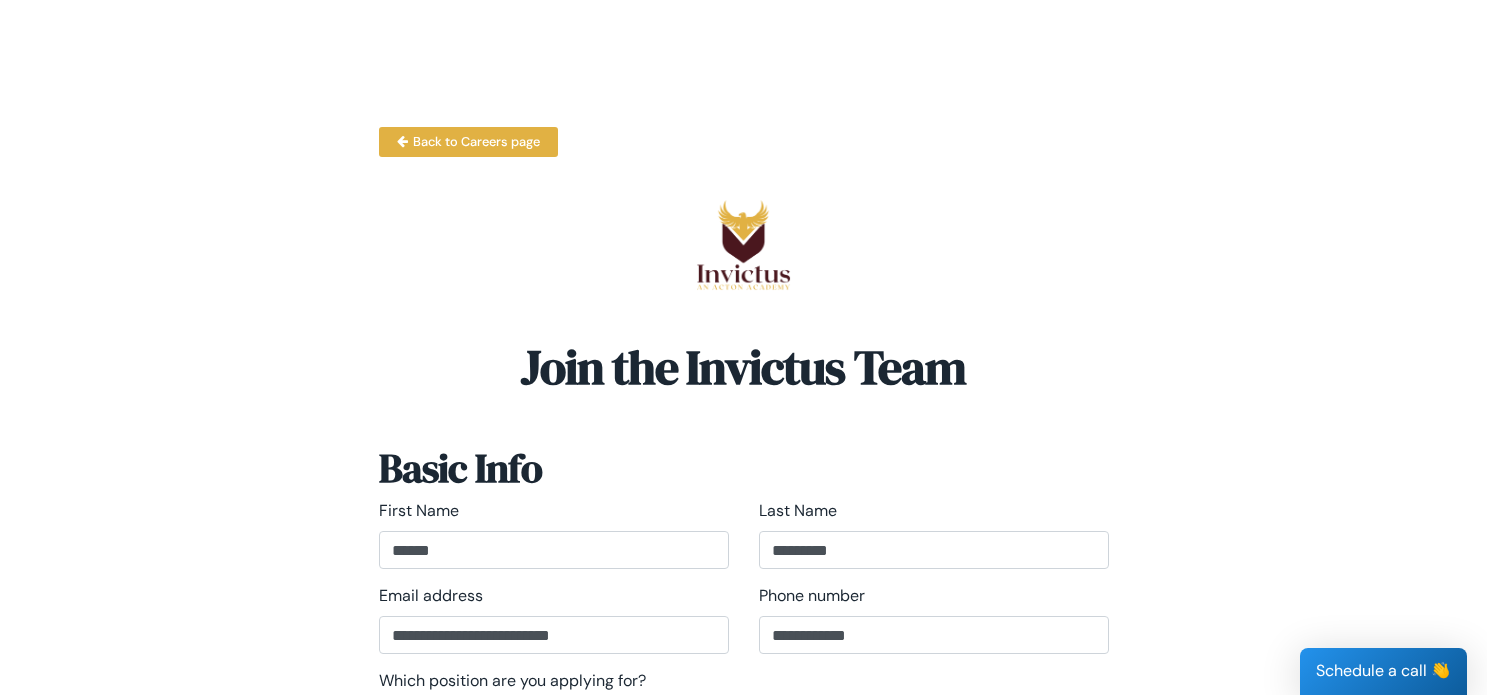 scroll, scrollTop: 24, scrollLeft: 0, axis: vertical 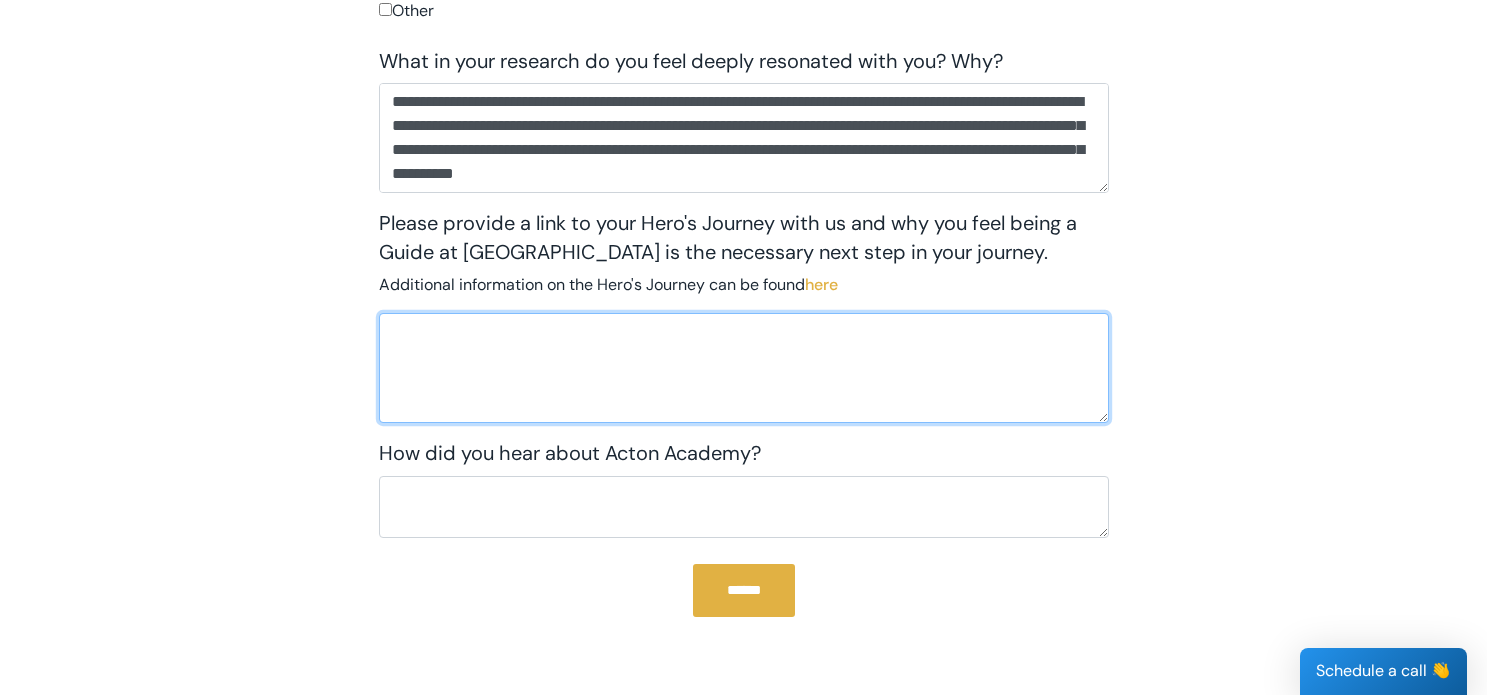 click at bounding box center (744, 368) 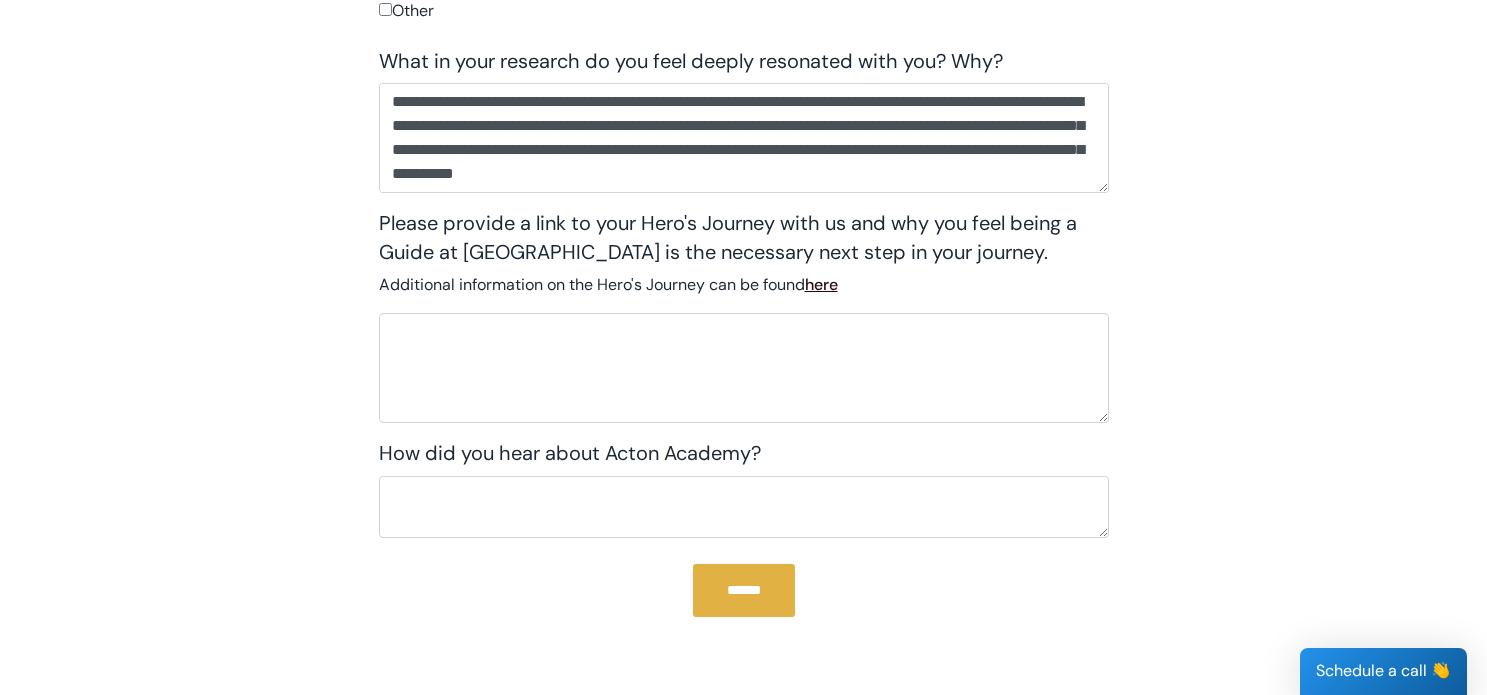 click on "here" at bounding box center (821, 284) 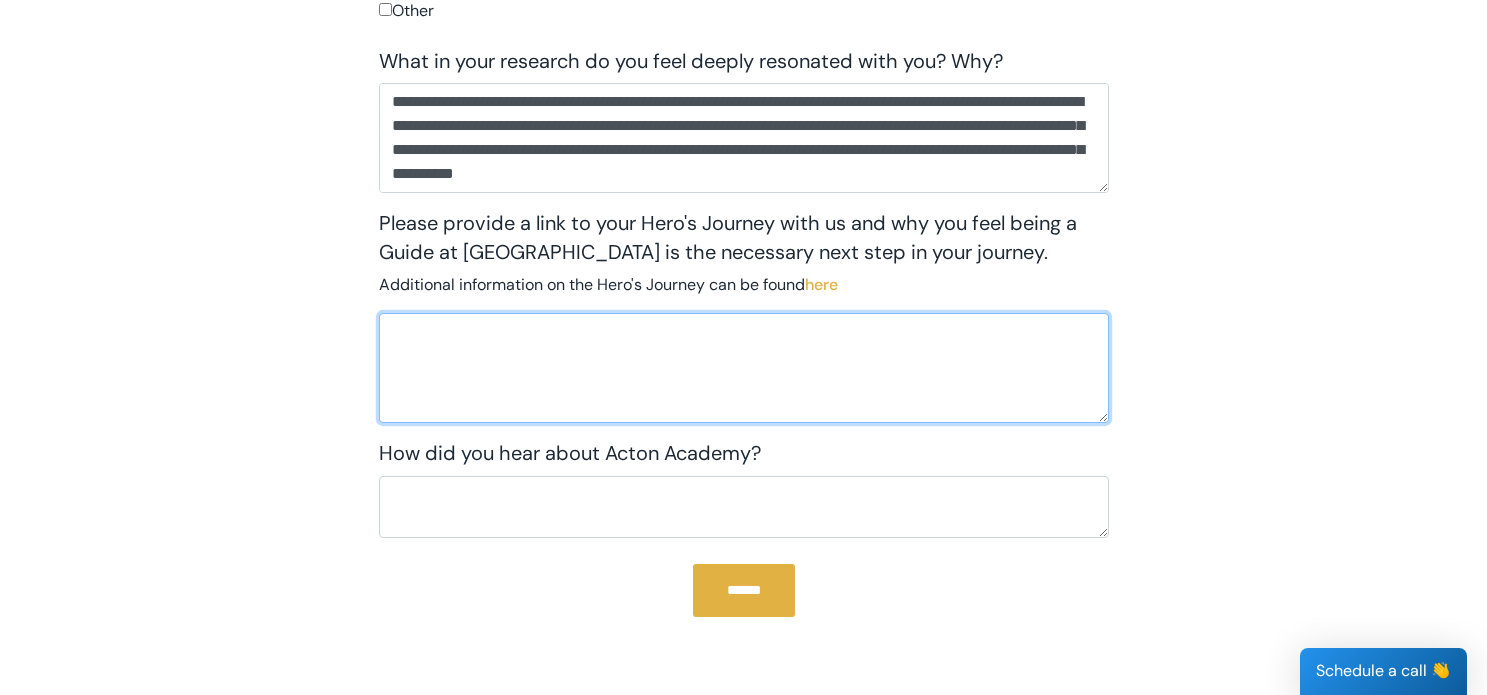 click at bounding box center (744, 368) 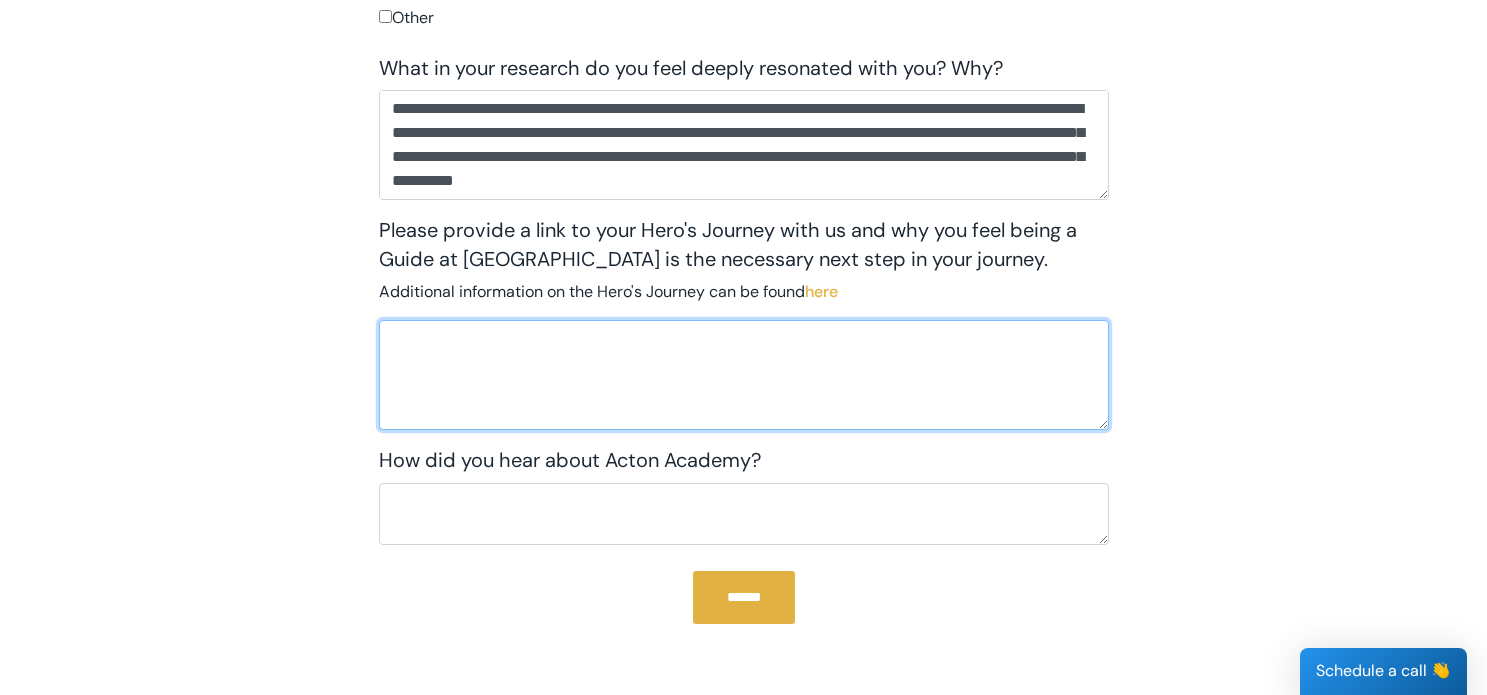 scroll, scrollTop: 2504, scrollLeft: 0, axis: vertical 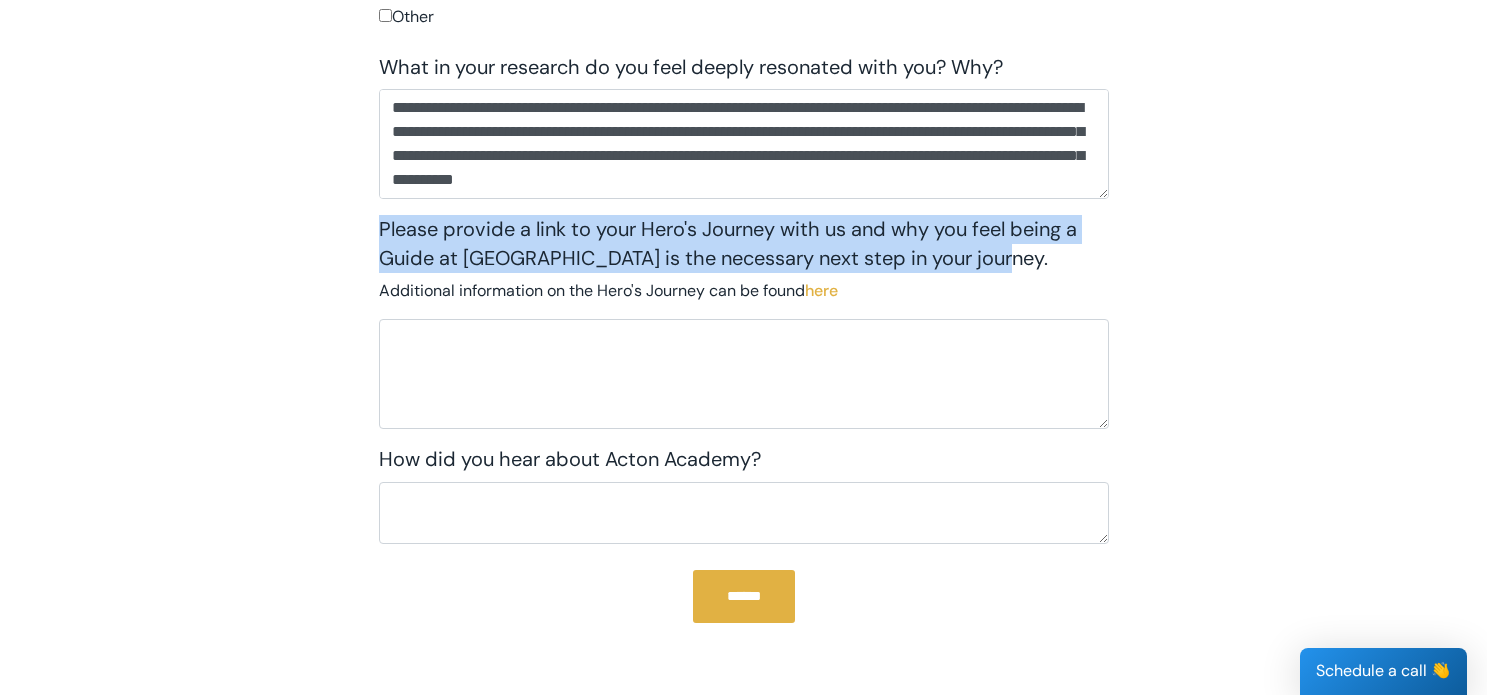 drag, startPoint x: 1011, startPoint y: 259, endPoint x: 326, endPoint y: 226, distance: 685.79443 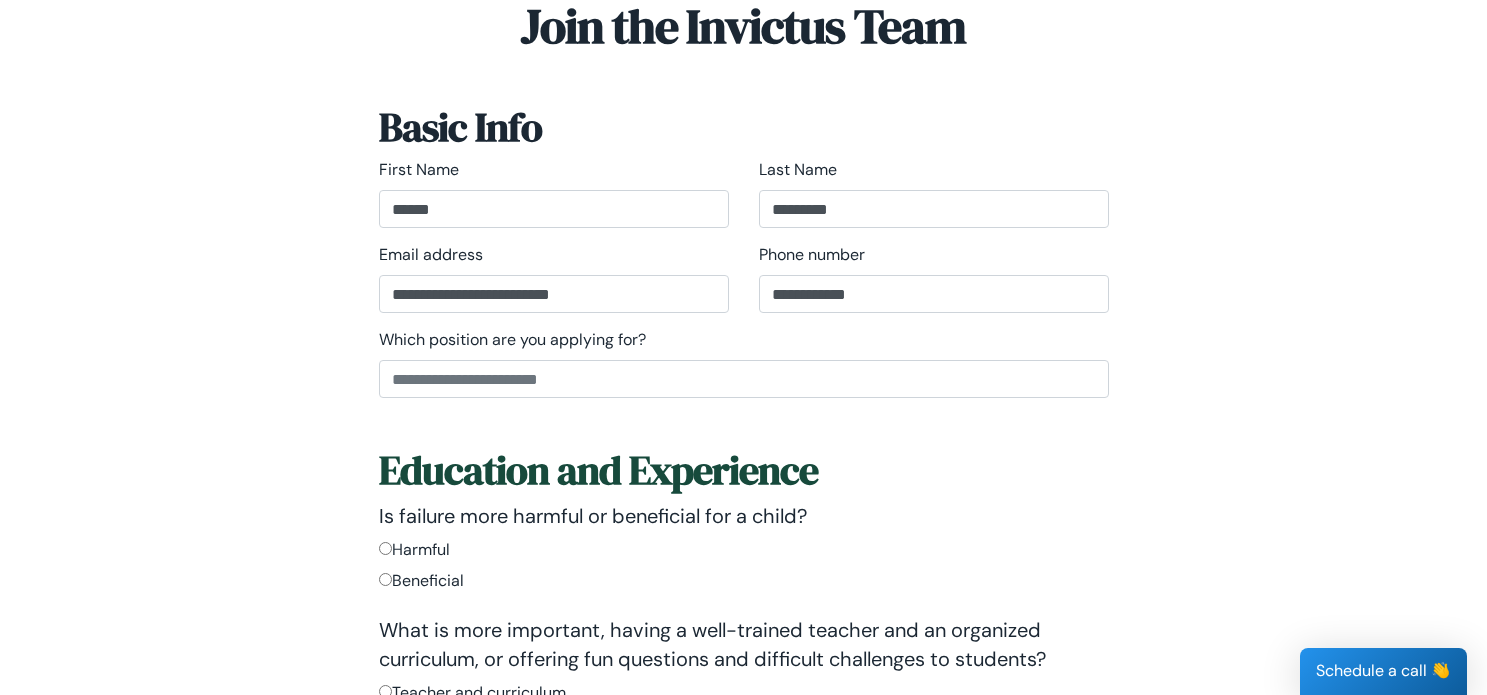 scroll, scrollTop: 357, scrollLeft: 0, axis: vertical 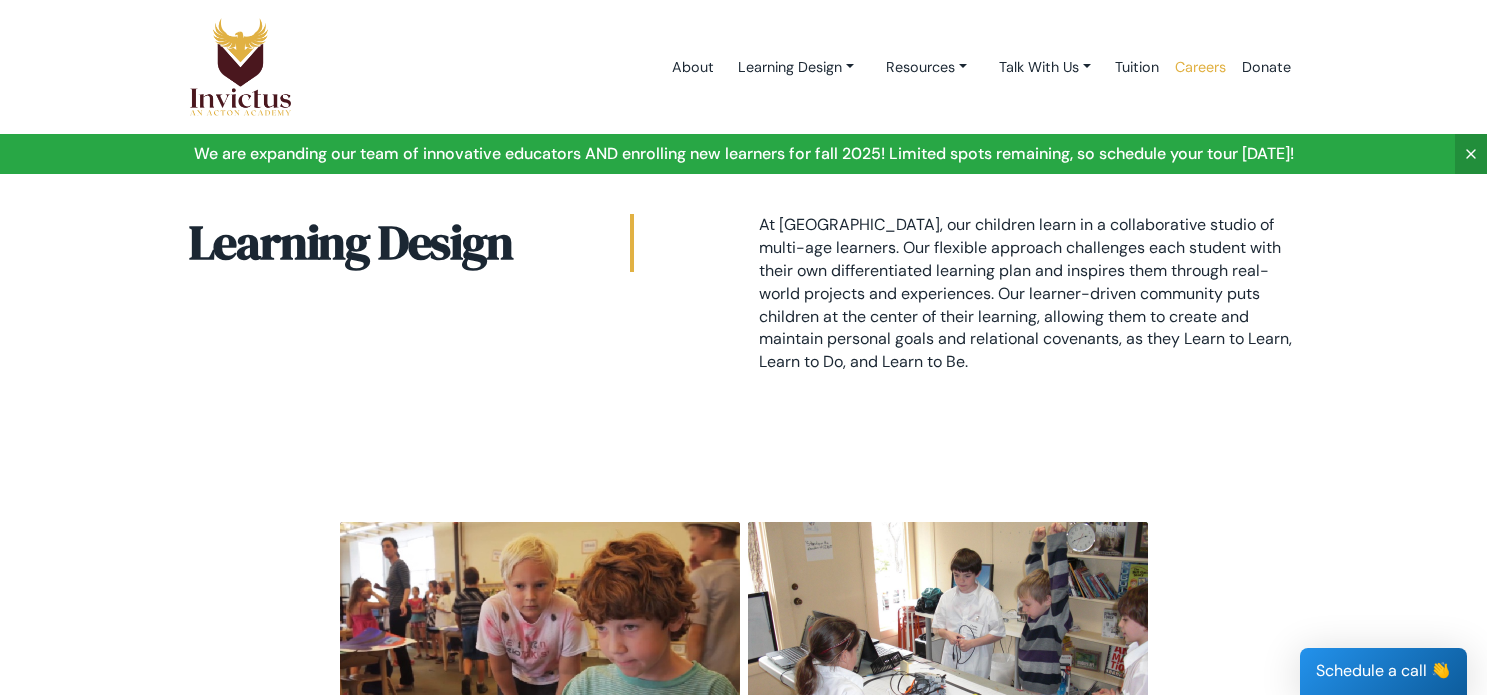click on "Careers" at bounding box center [1200, 67] 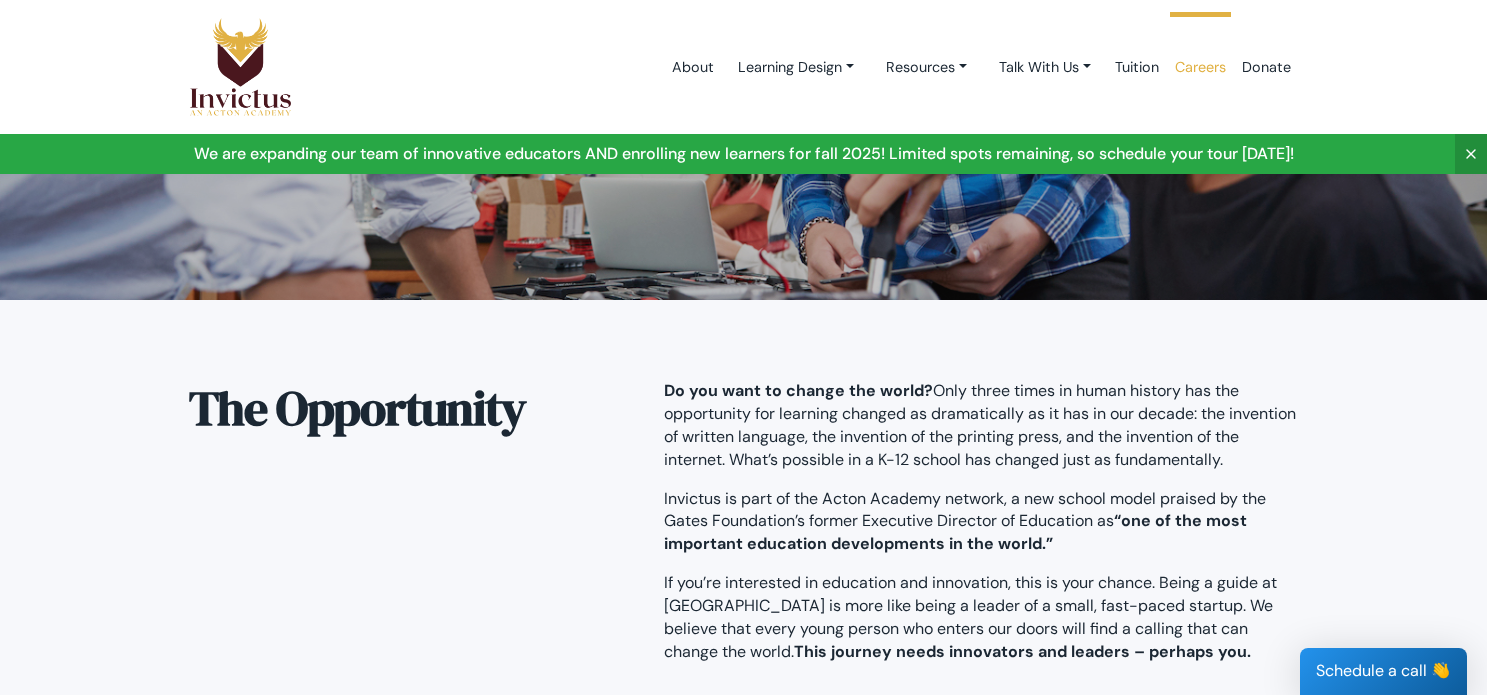 scroll, scrollTop: 0, scrollLeft: 0, axis: both 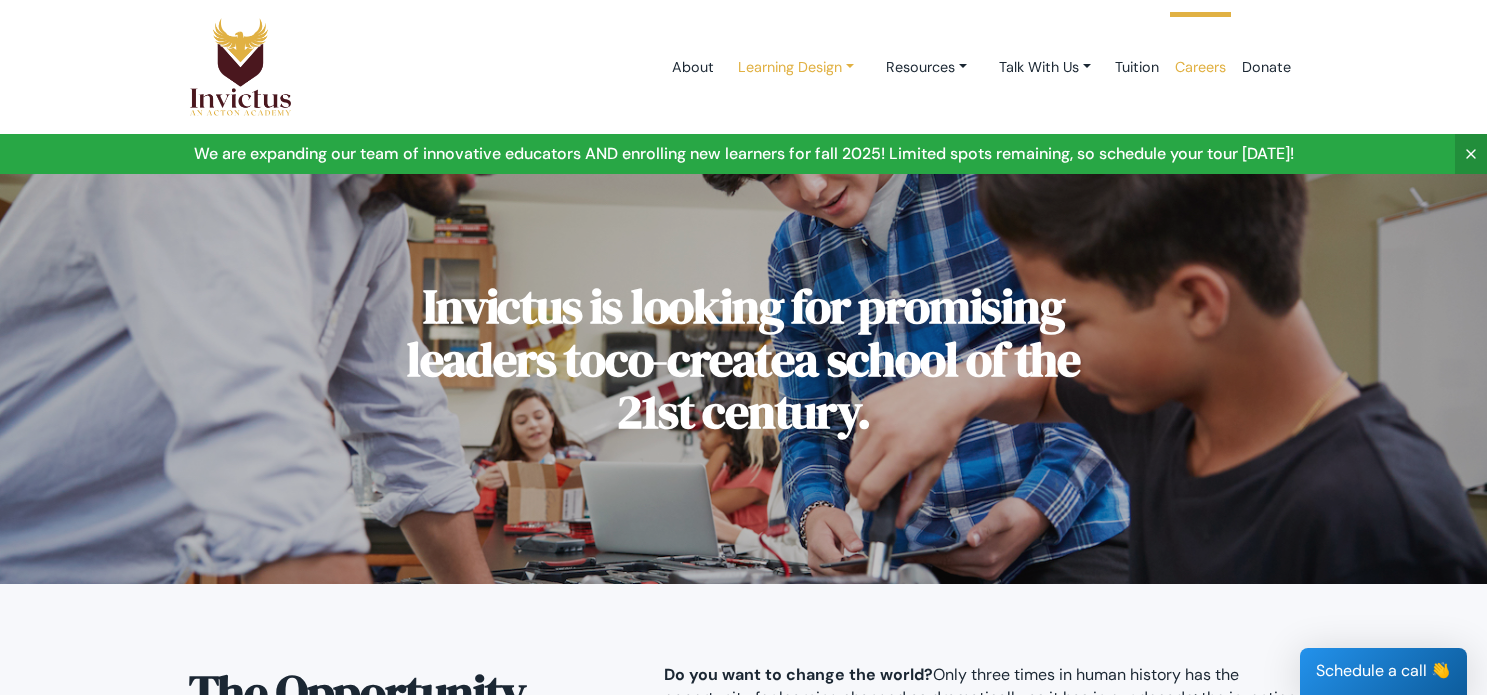 click on "Learning Design" at bounding box center (796, 67) 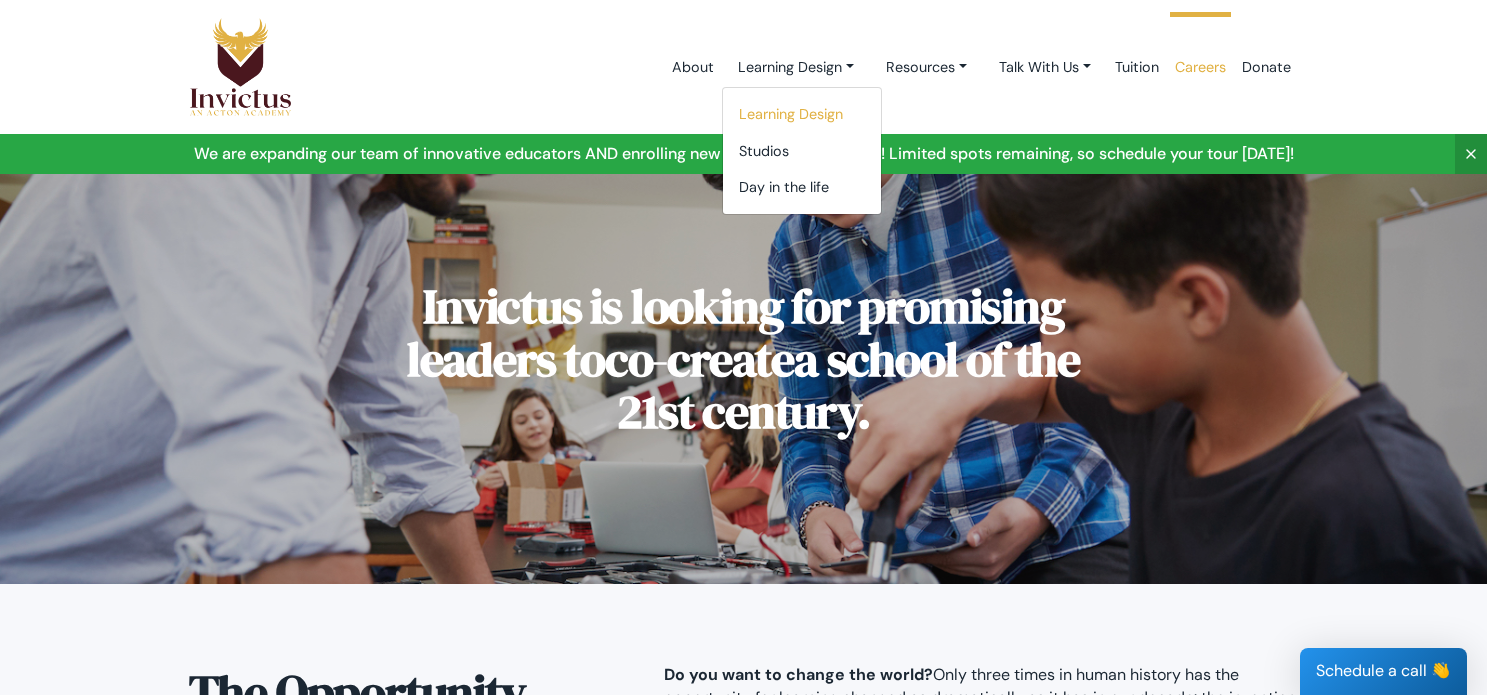 click on "Learning Design" at bounding box center (802, 114) 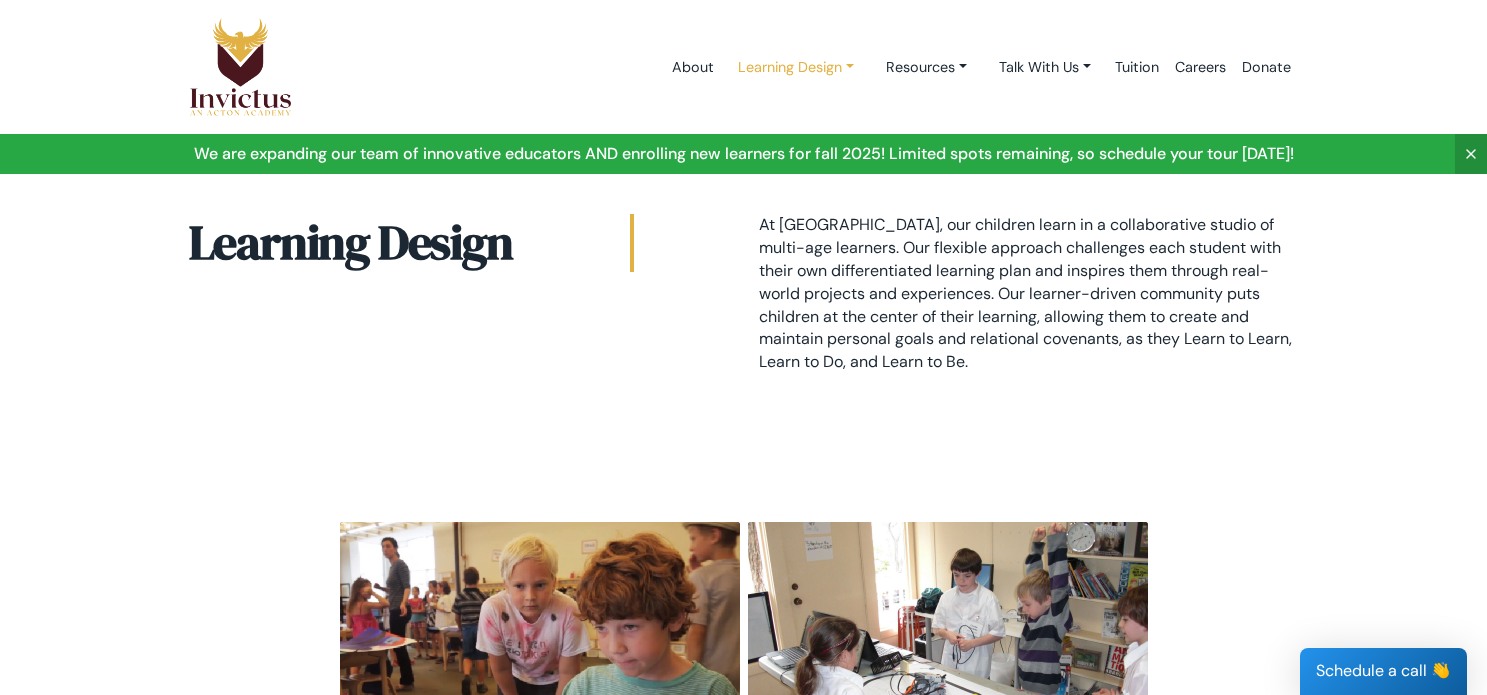 scroll, scrollTop: 0, scrollLeft: 0, axis: both 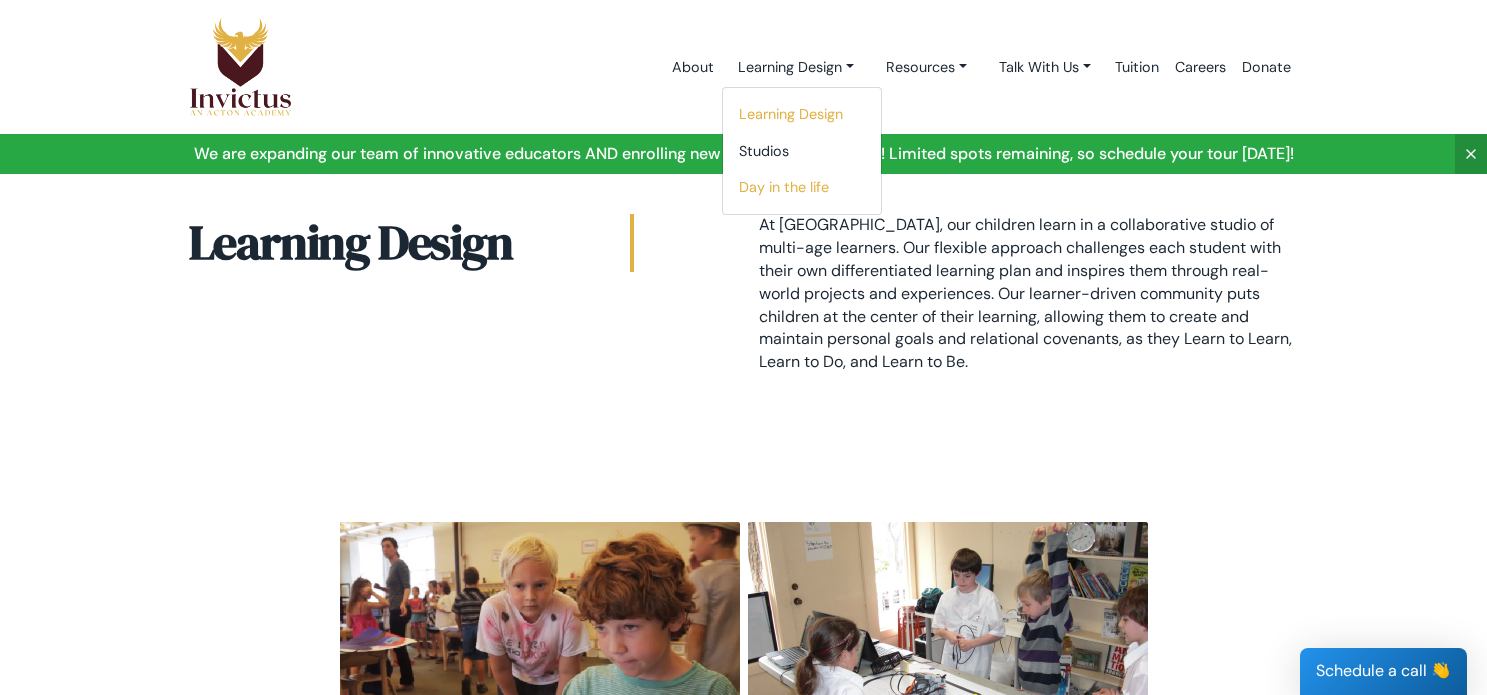 click on "Day in the life" at bounding box center (802, 187) 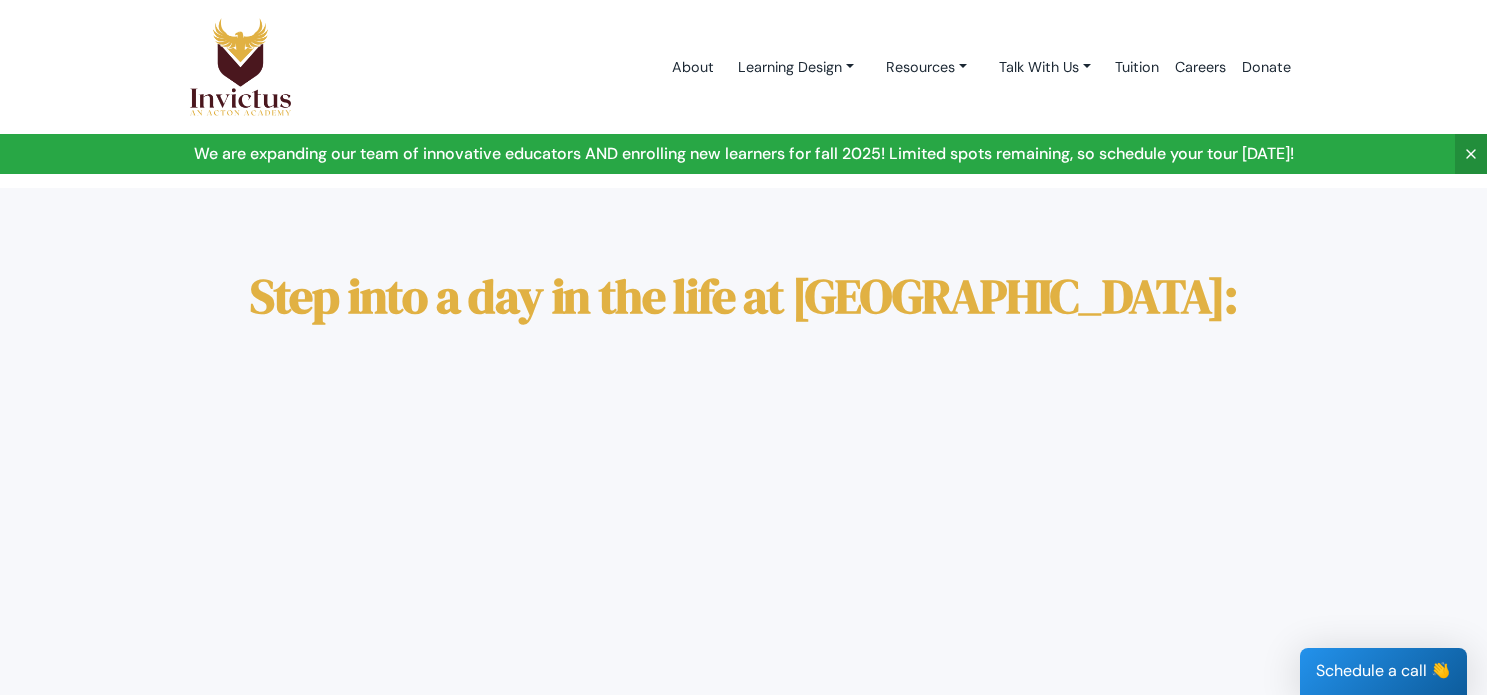 scroll, scrollTop: 0, scrollLeft: 0, axis: both 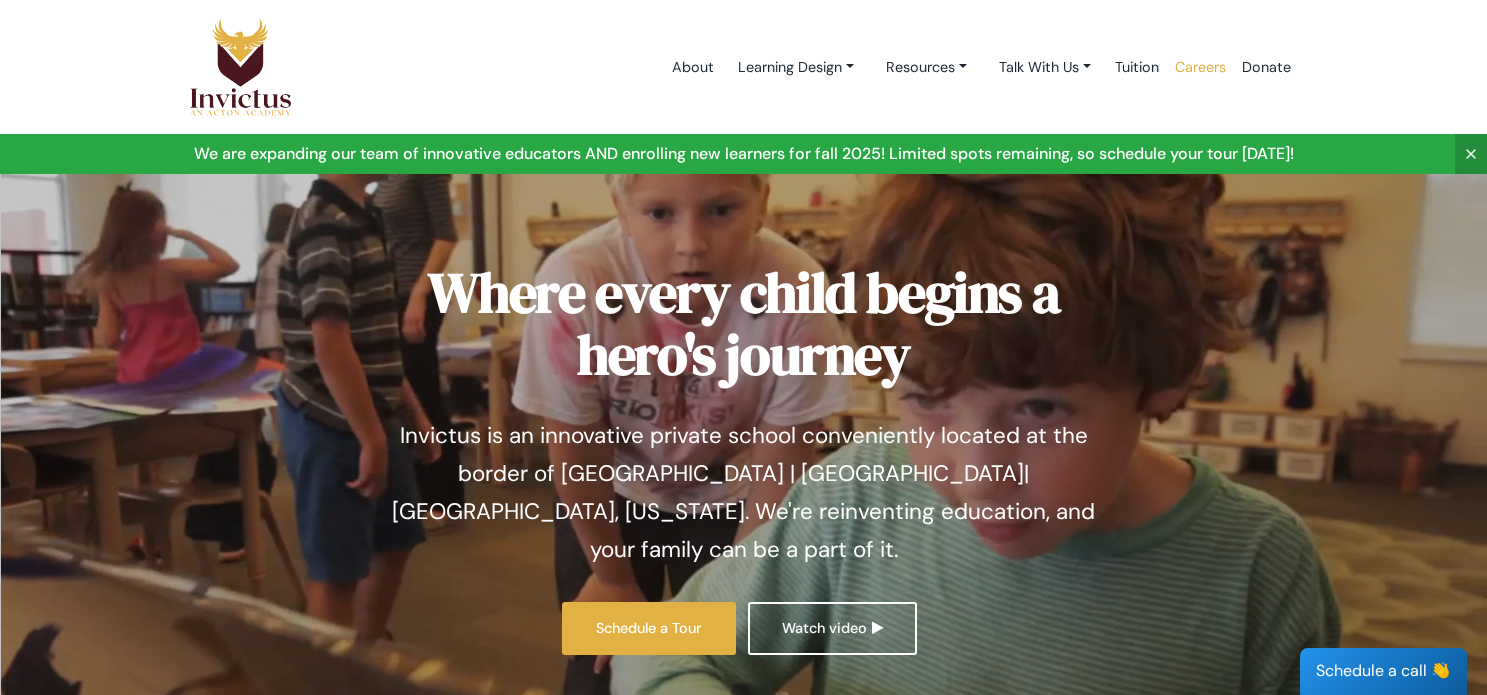 click on "Careers" at bounding box center (1200, 67) 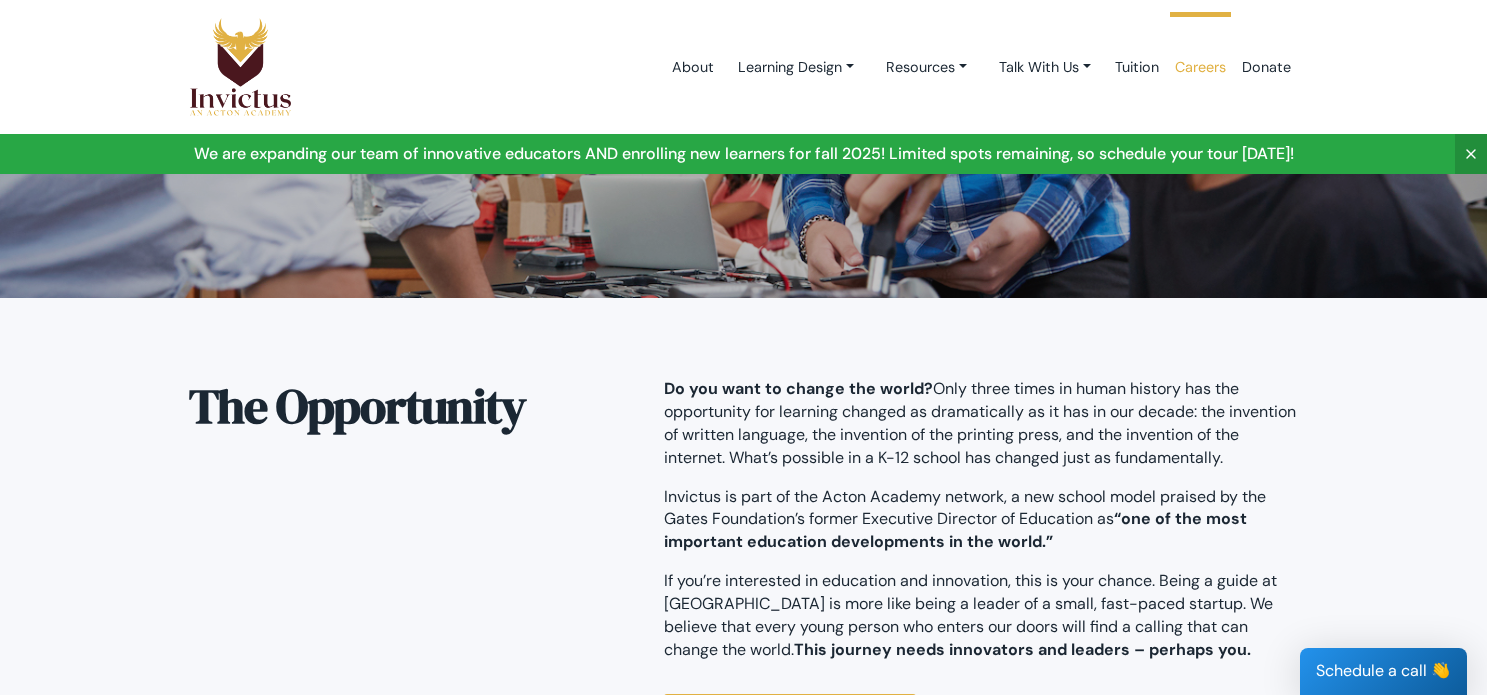 scroll, scrollTop: 270, scrollLeft: 0, axis: vertical 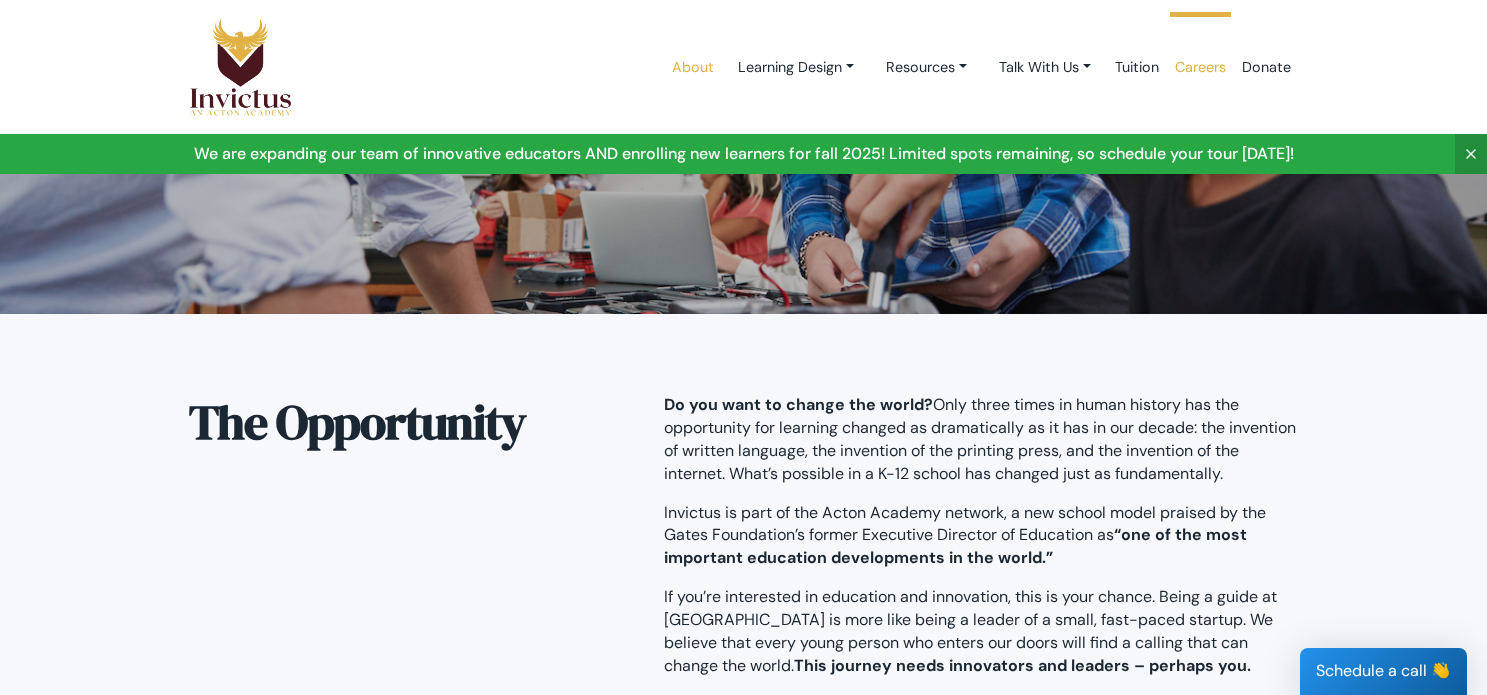 click on "About" at bounding box center (693, 67) 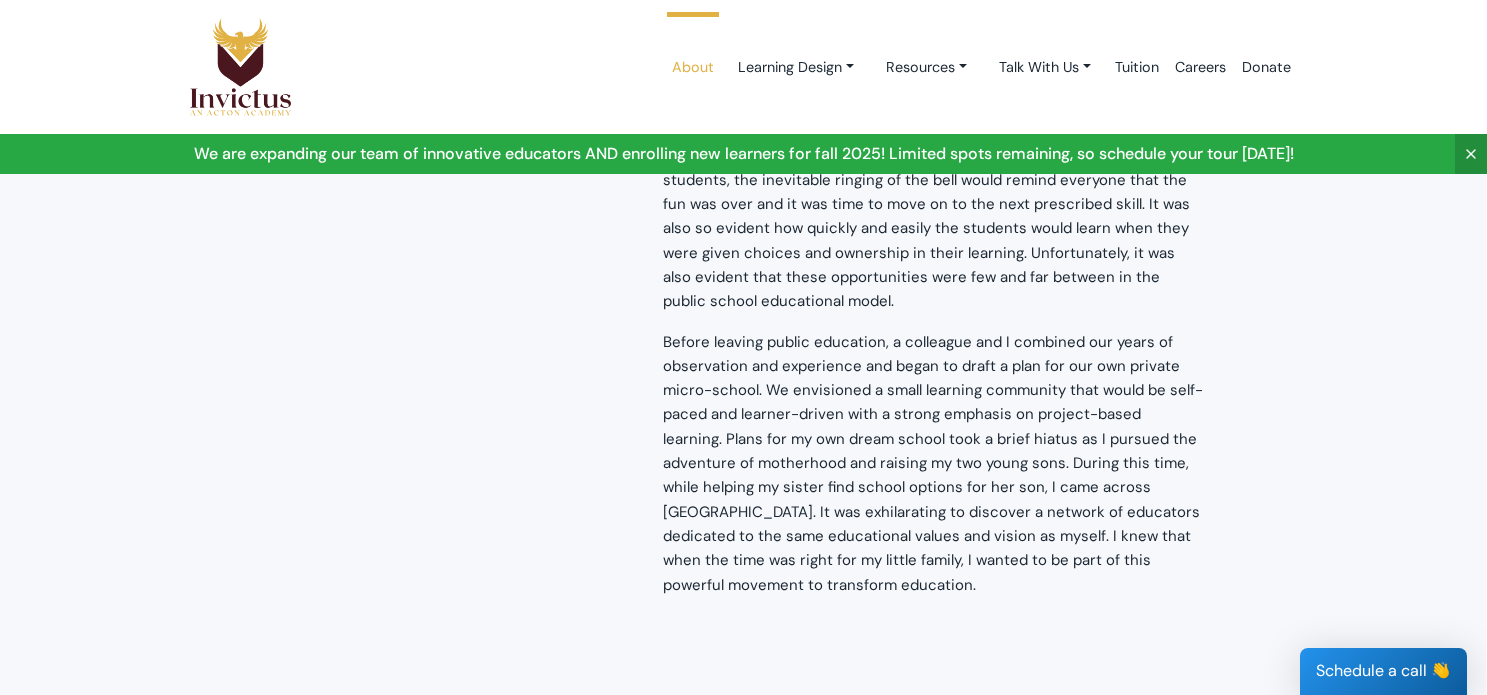 scroll, scrollTop: 0, scrollLeft: 1, axis: horizontal 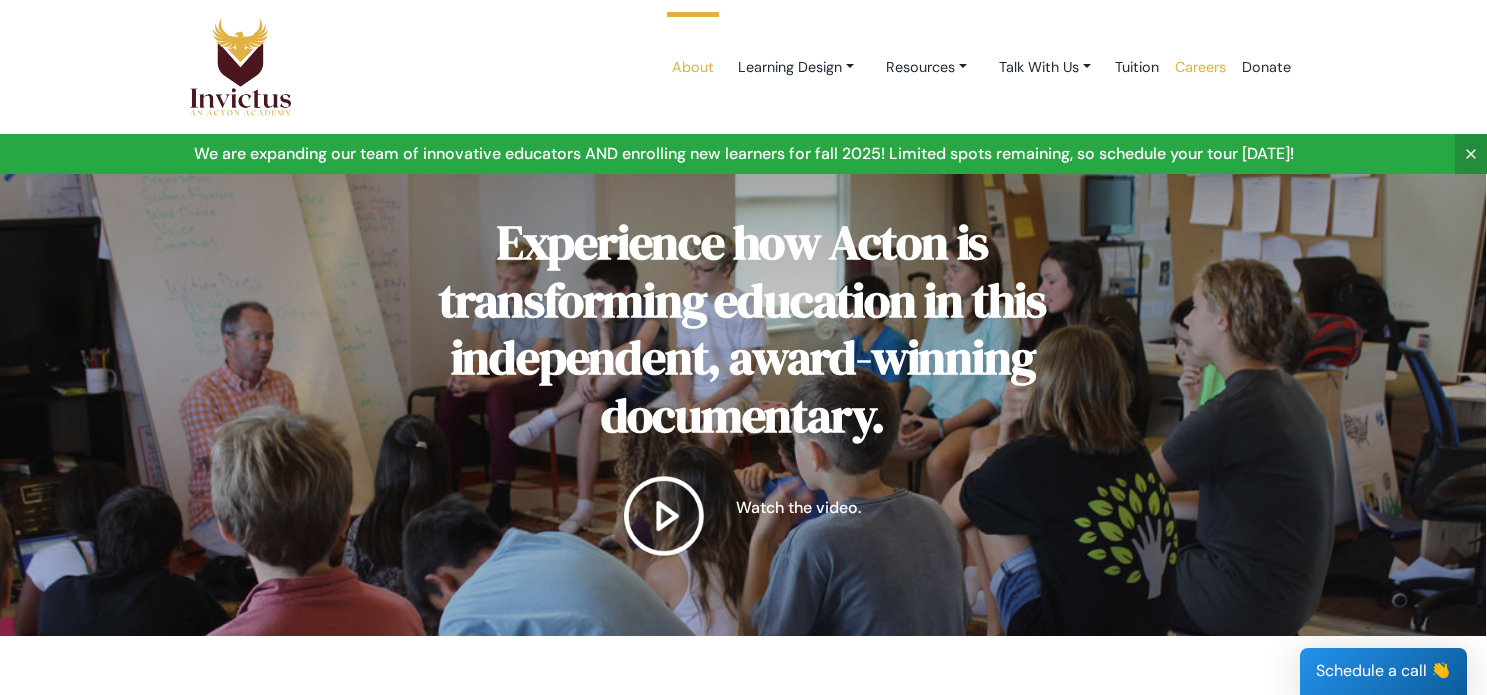 click on "Careers" at bounding box center [1200, 67] 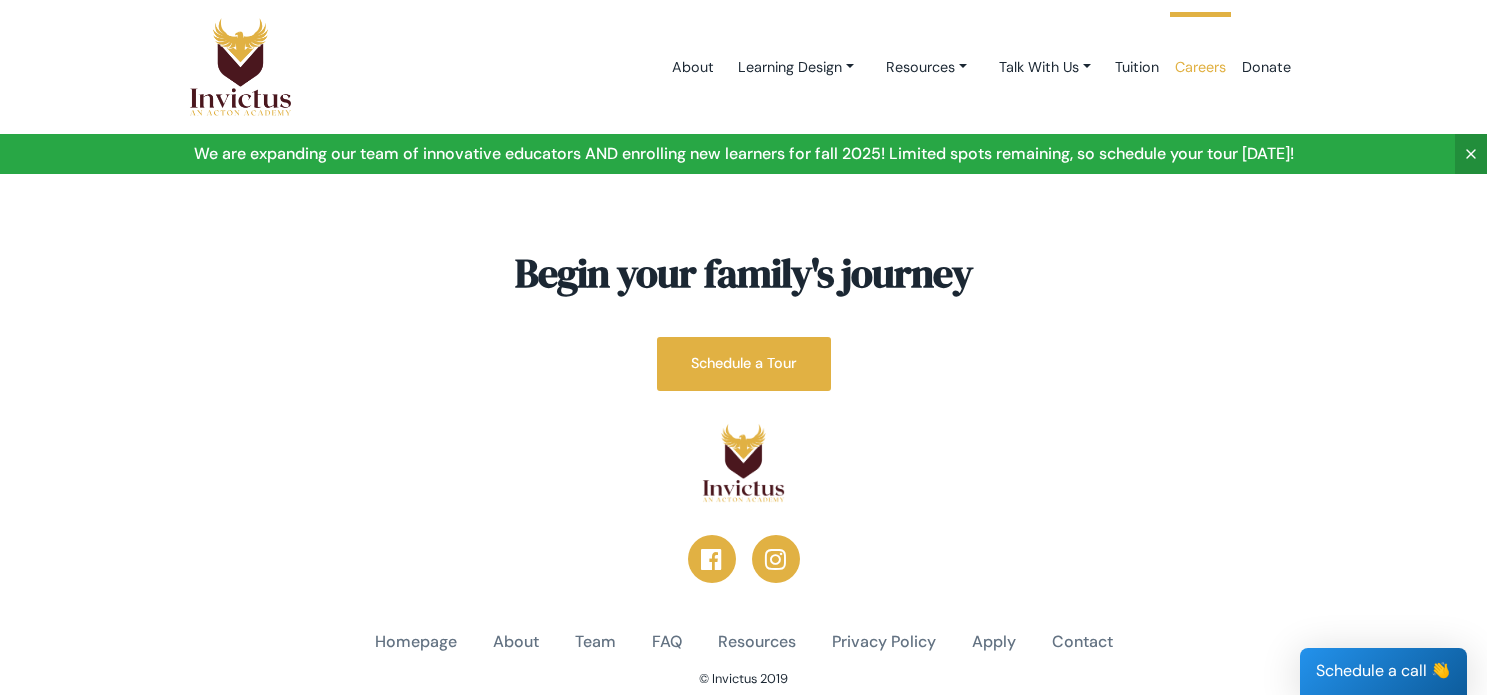 scroll, scrollTop: 2942, scrollLeft: 0, axis: vertical 